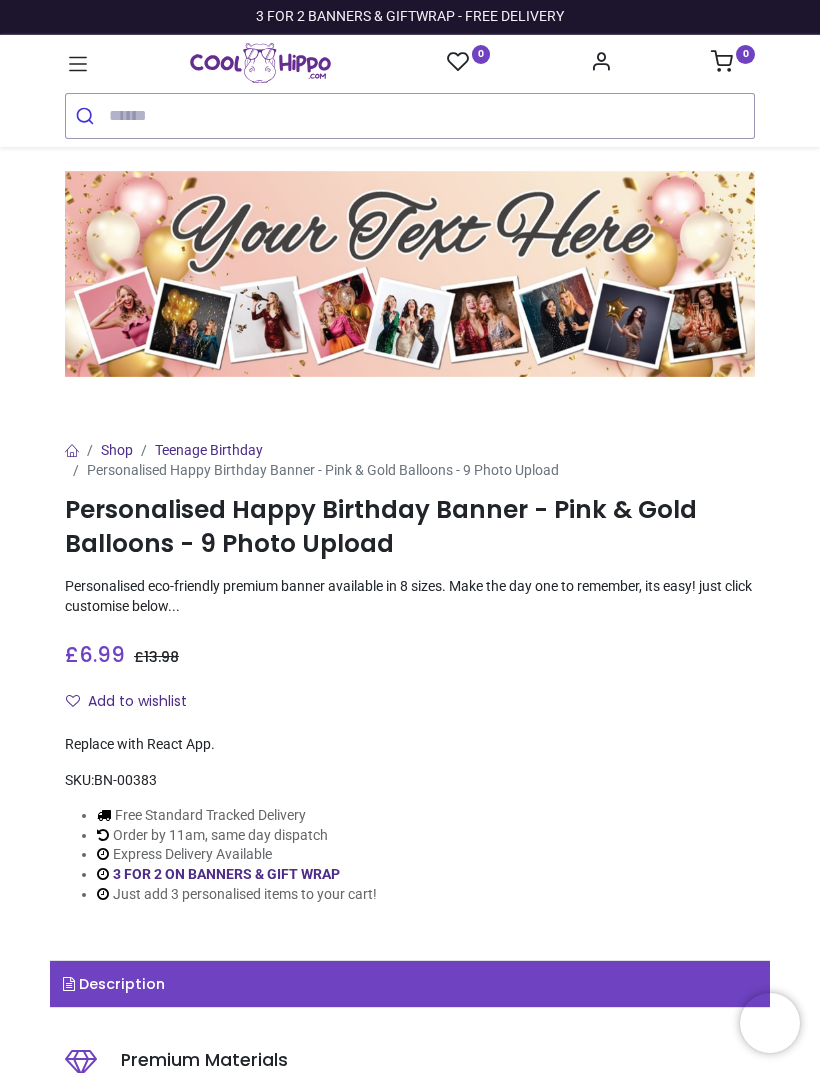 scroll, scrollTop: 0, scrollLeft: 0, axis: both 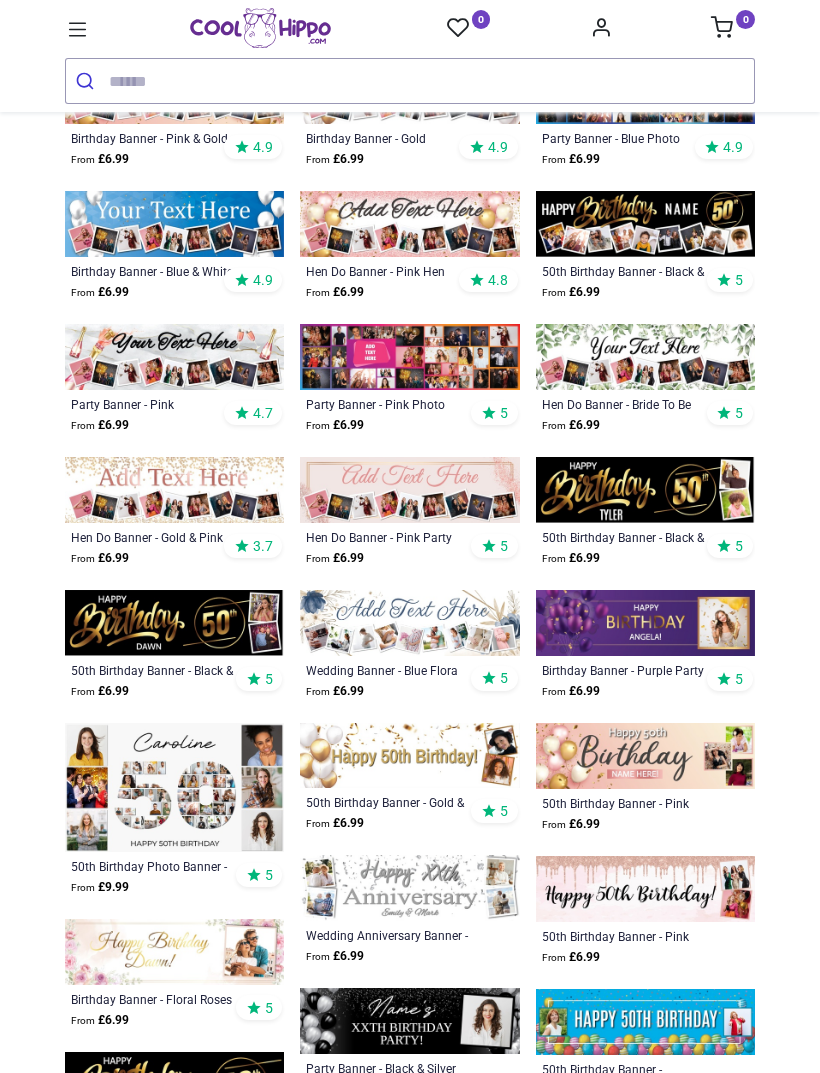 click at bounding box center [409, 623] 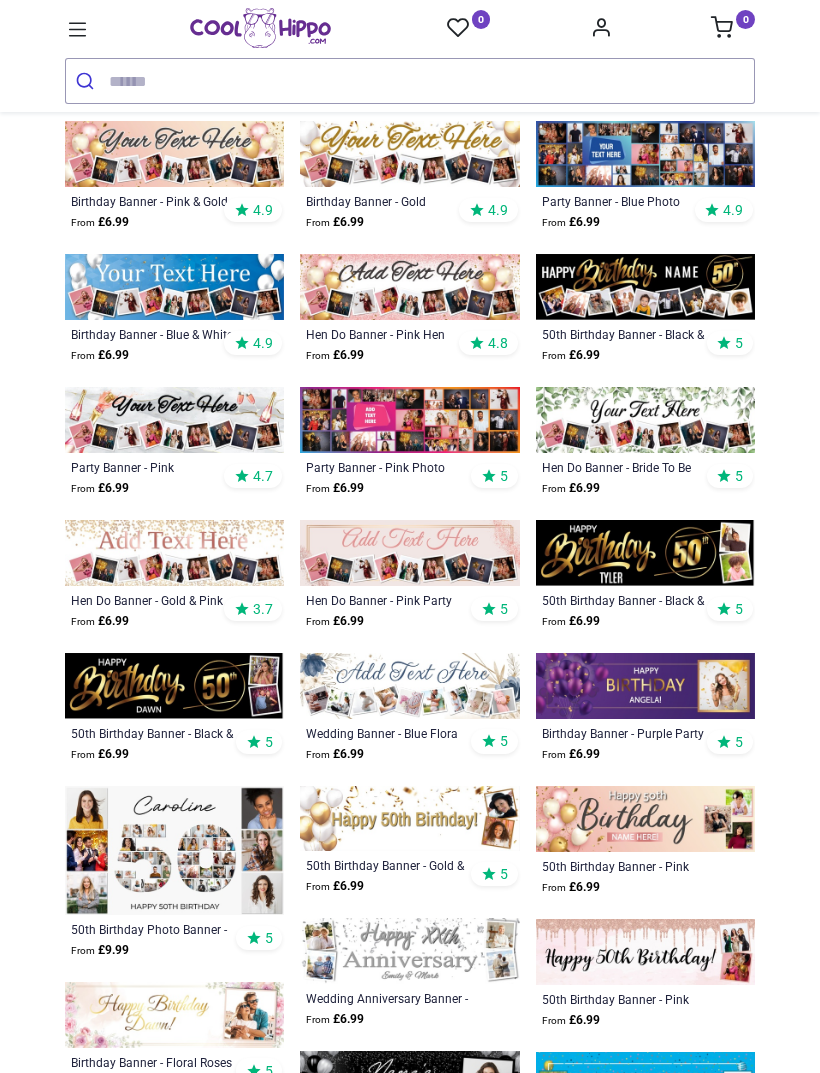 scroll, scrollTop: 428, scrollLeft: 0, axis: vertical 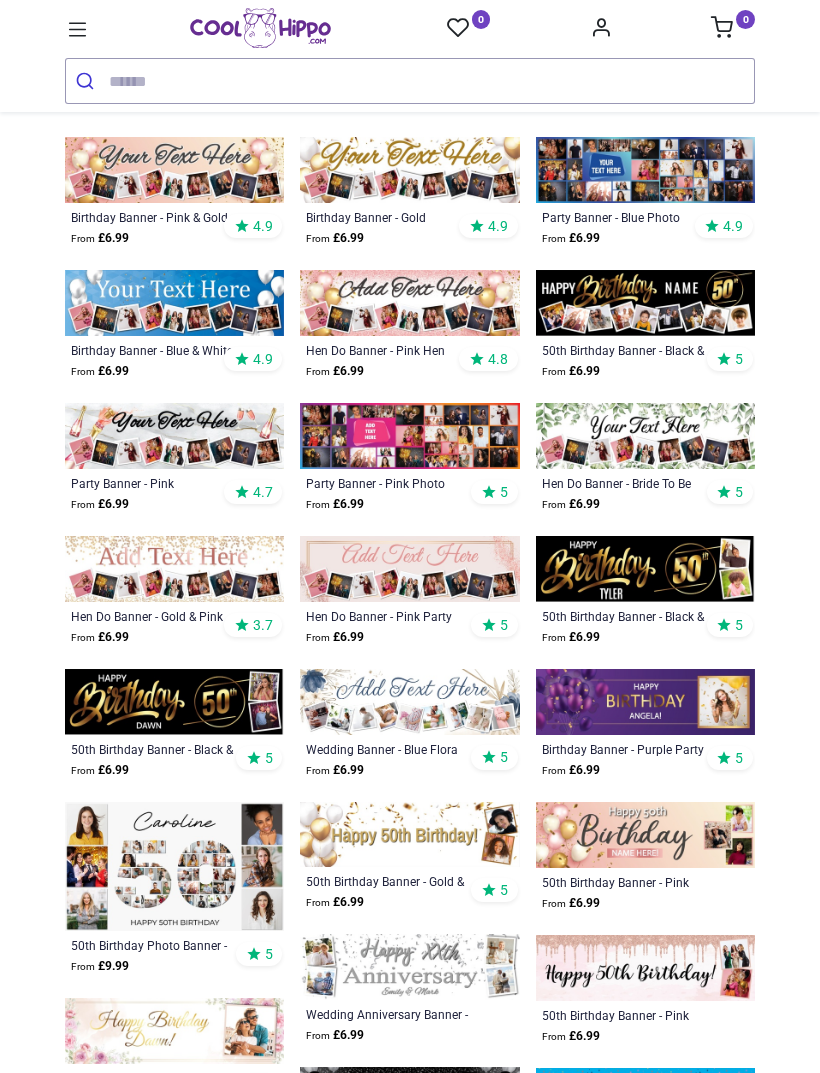 click at bounding box center [174, 436] 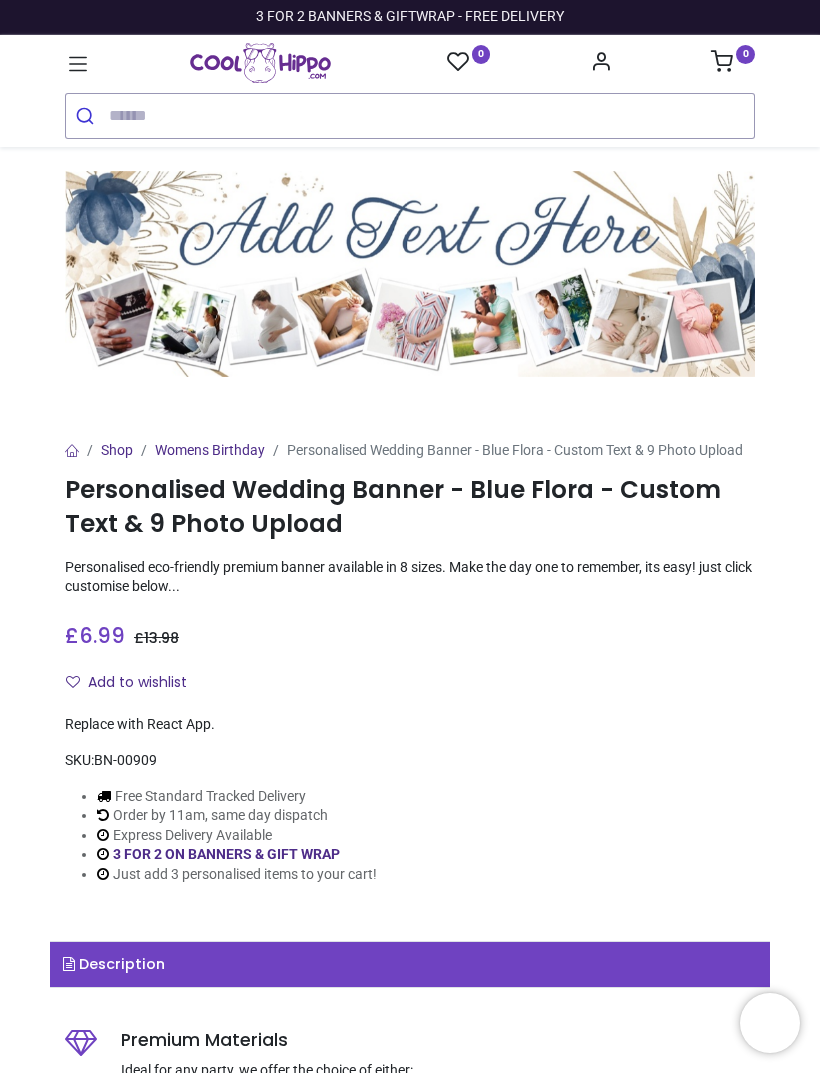 scroll, scrollTop: 0, scrollLeft: 0, axis: both 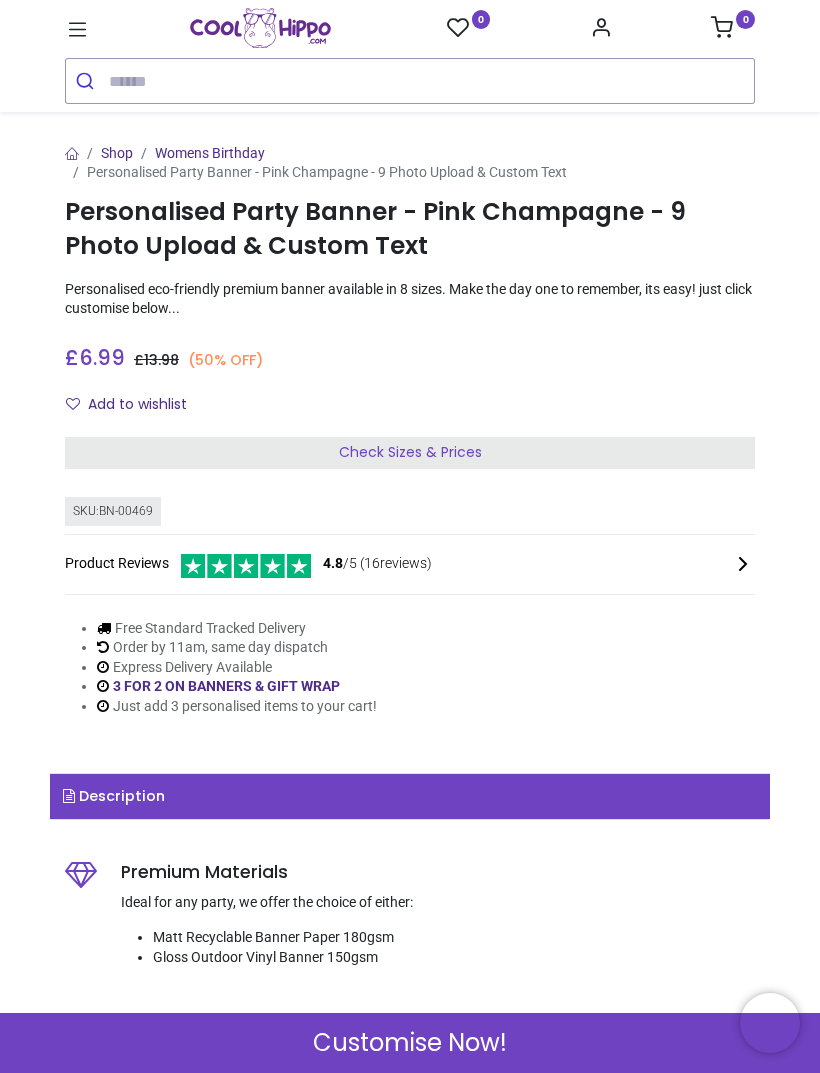 click on "Check Sizes & Prices" at bounding box center [410, 453] 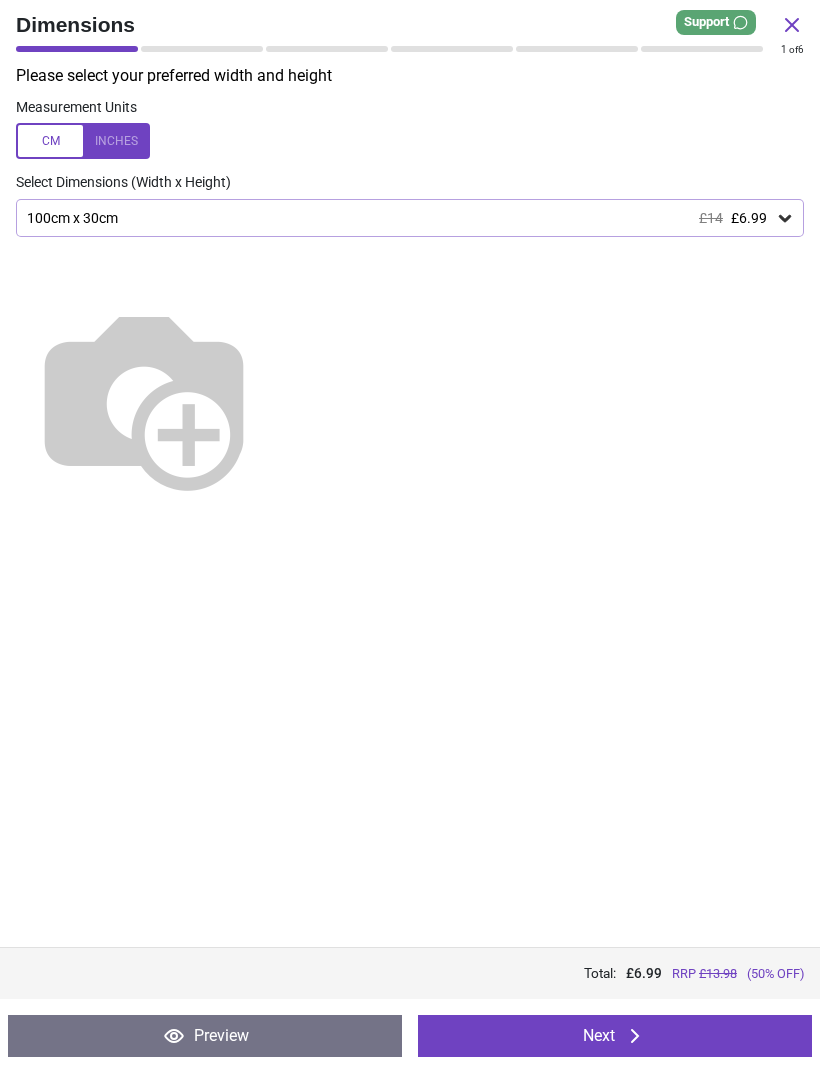 click on "Next" at bounding box center (615, 1036) 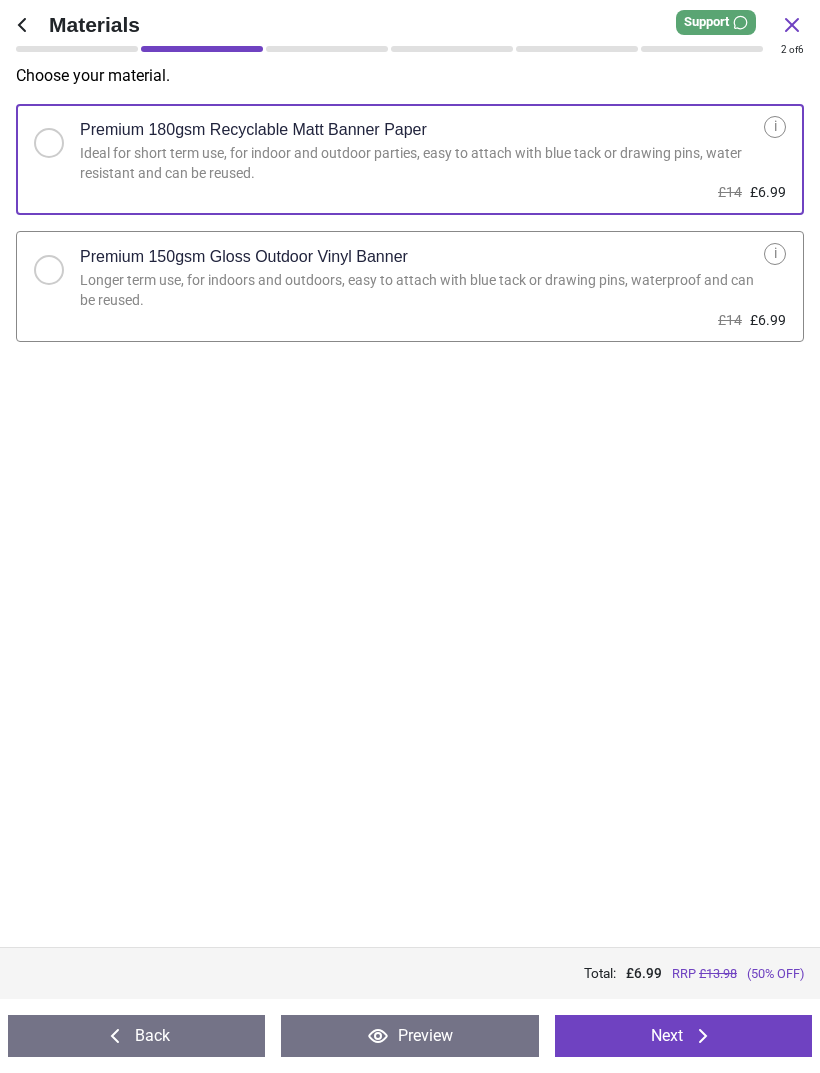 click on "Next" at bounding box center (683, 1036) 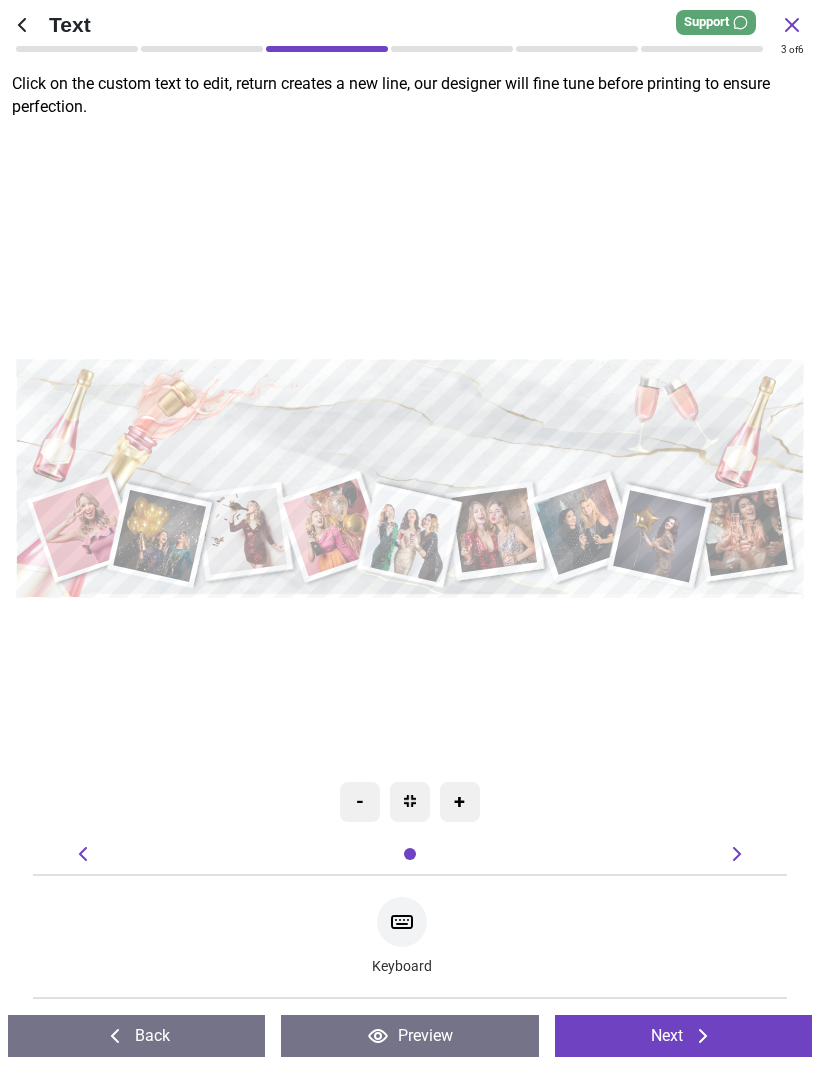 click at bounding box center (409, 432) 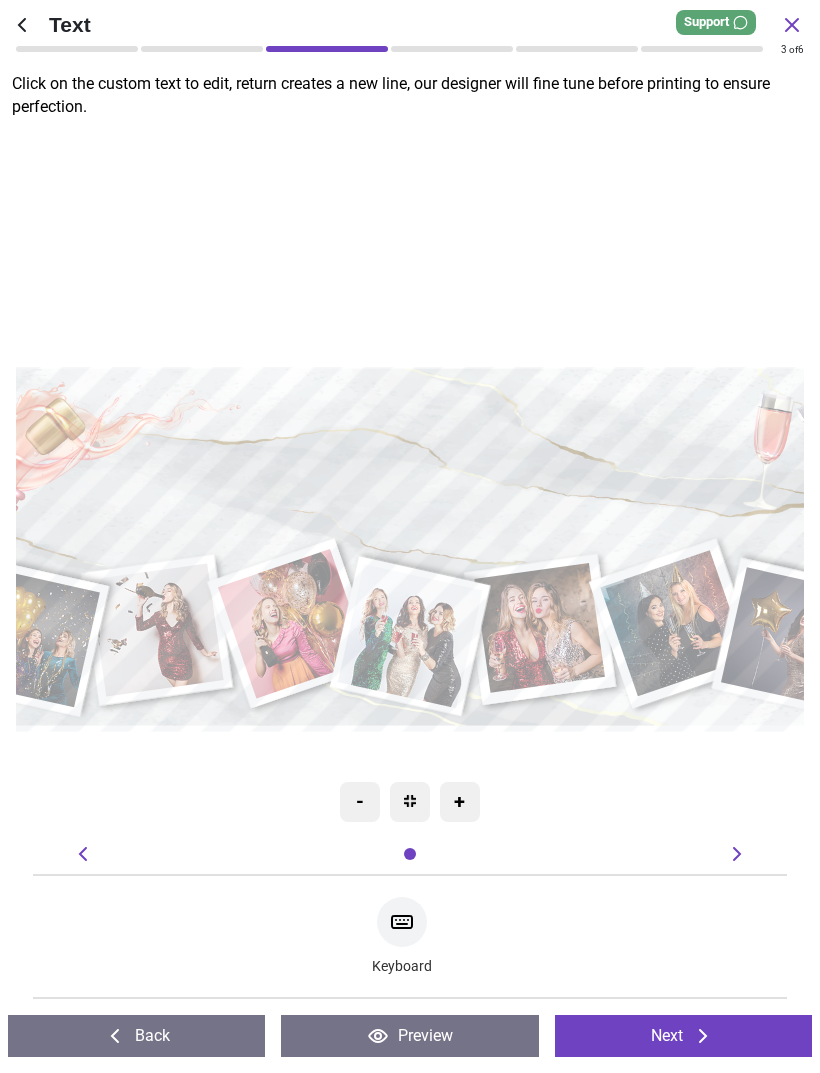 scroll, scrollTop: 0, scrollLeft: 0, axis: both 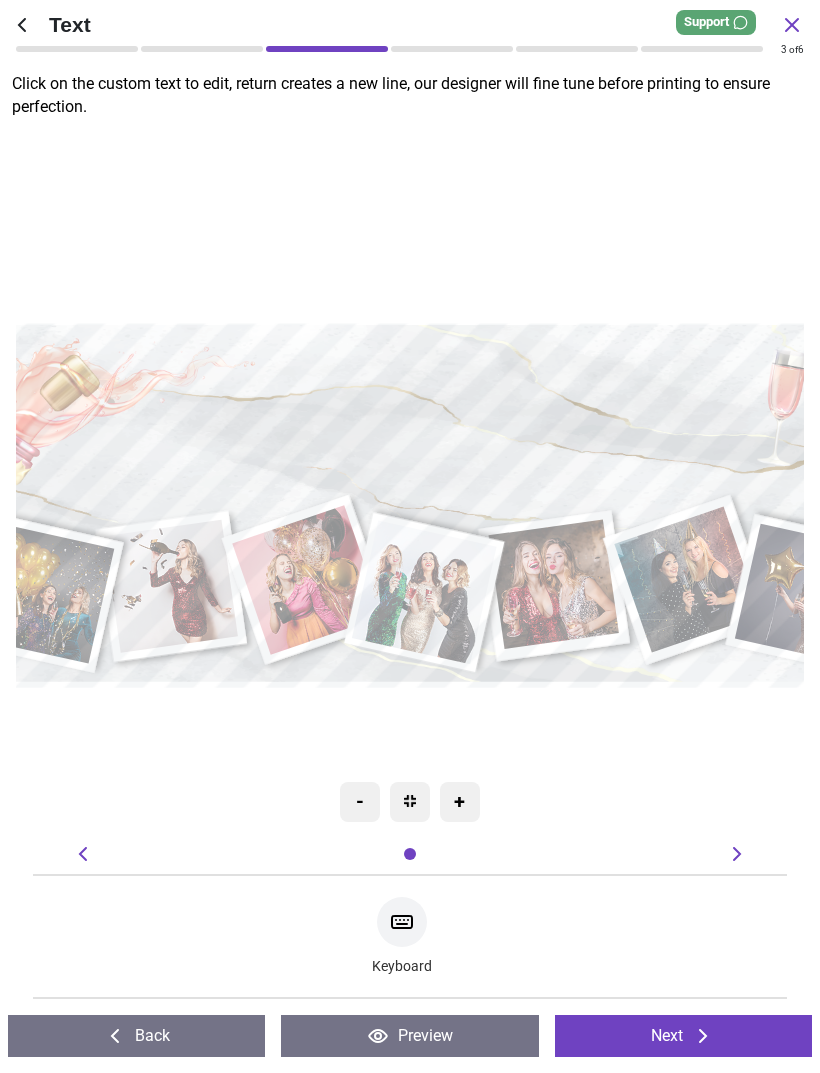 click 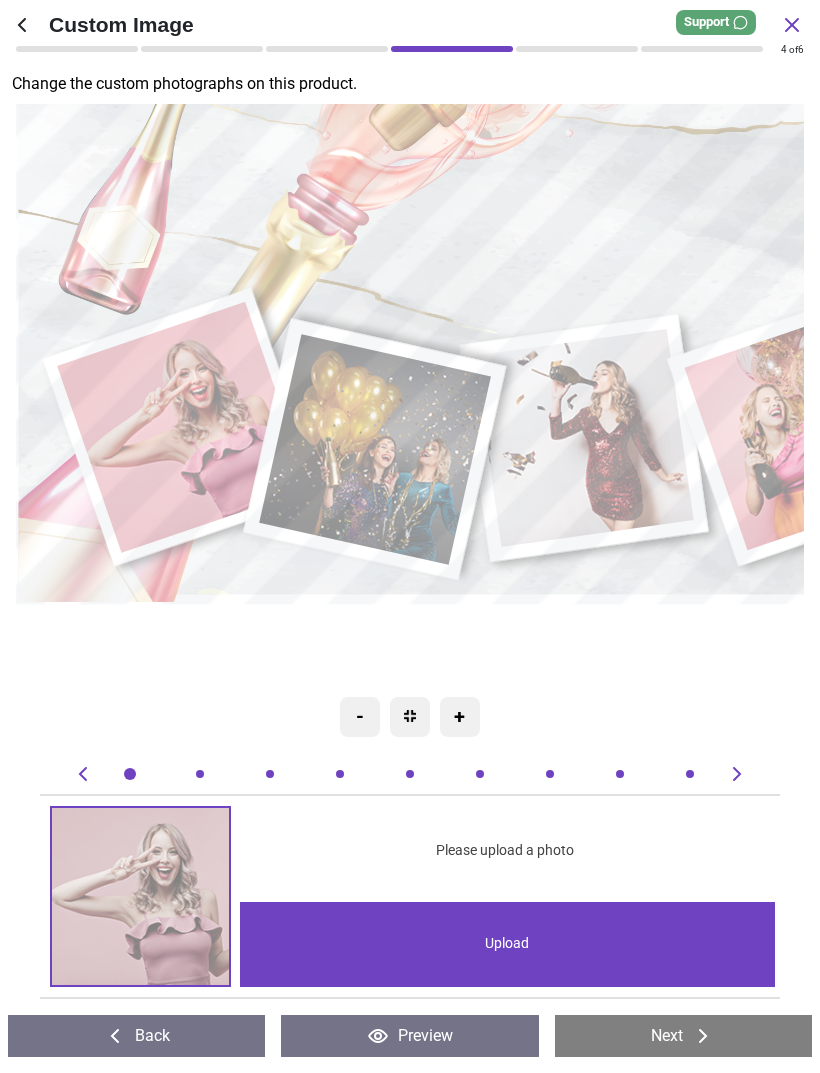 click 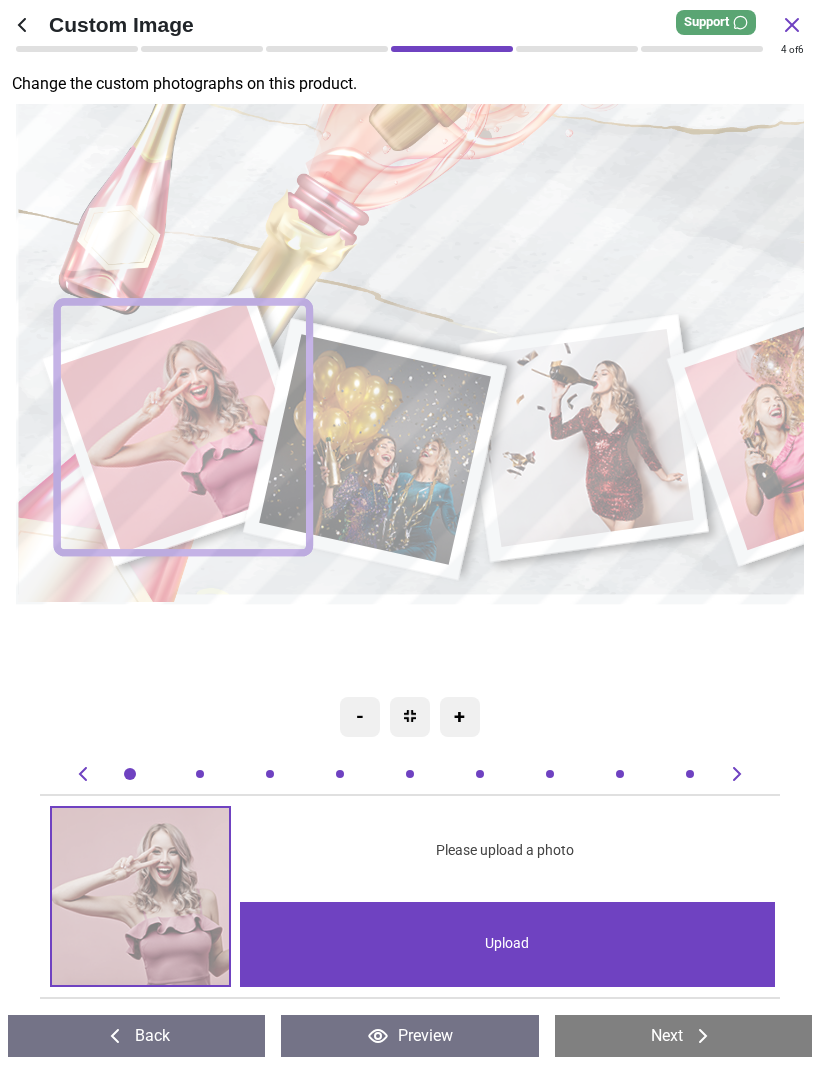 click 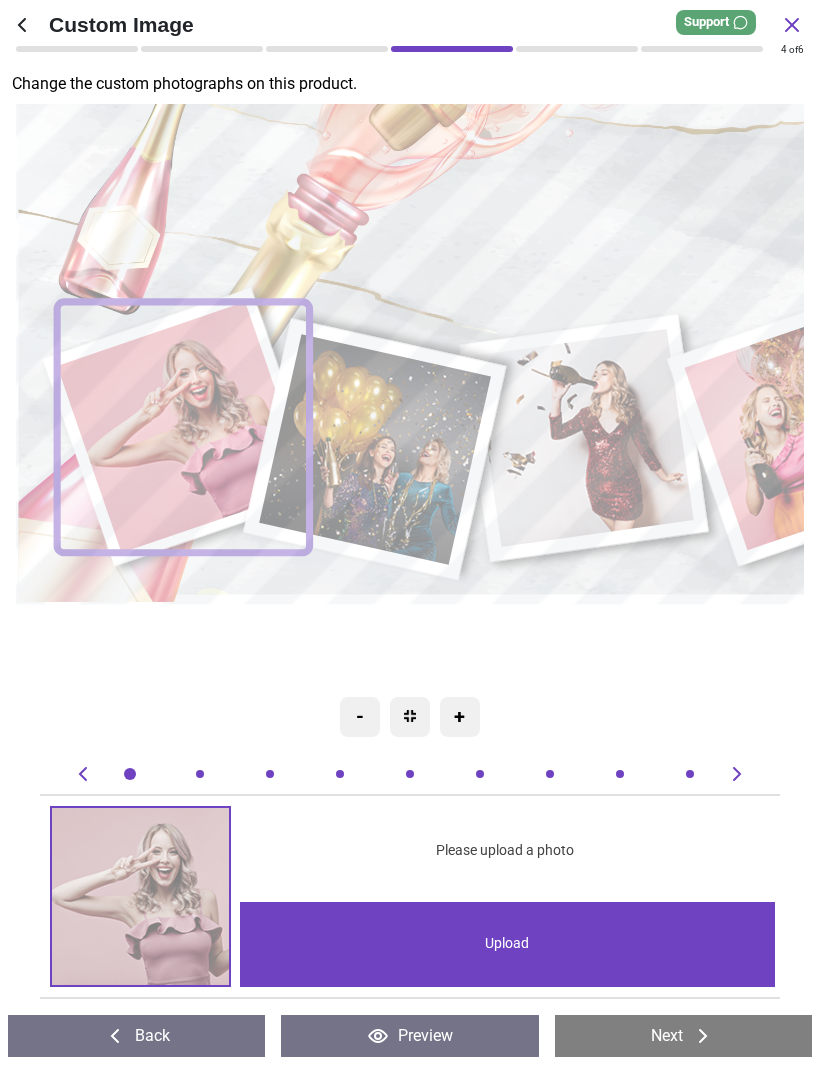 click on "Upload" at bounding box center (507, 944) 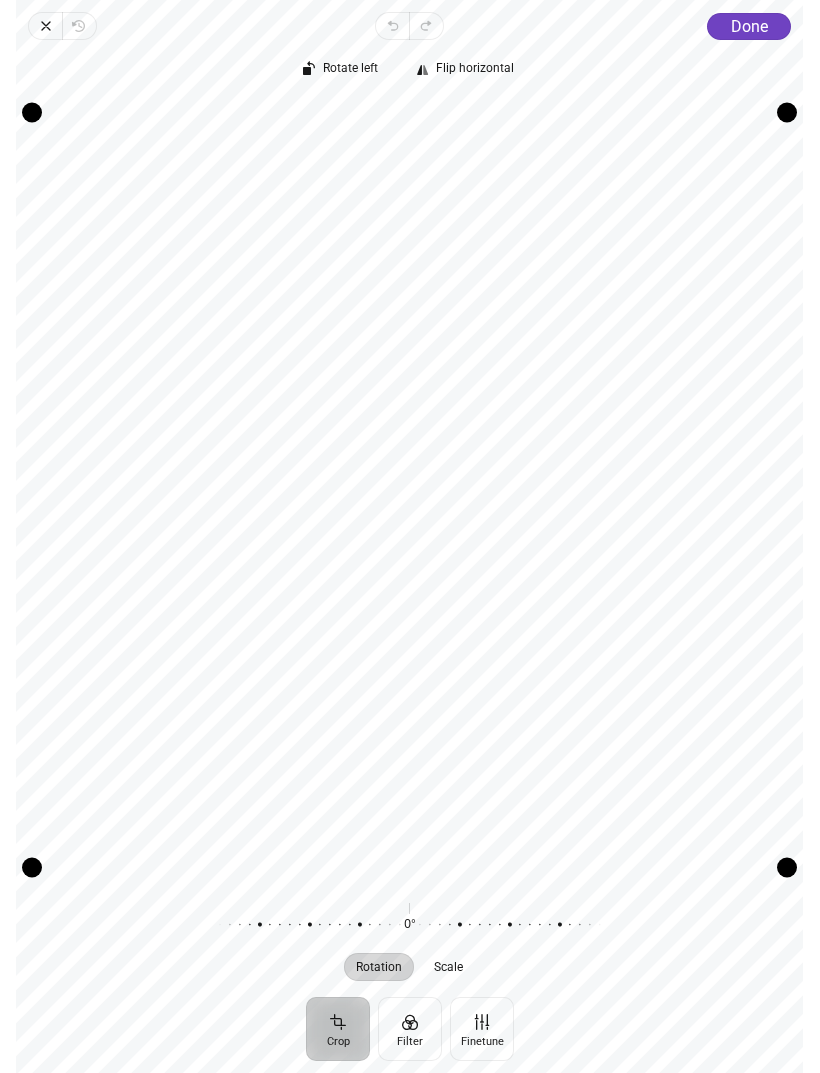 click on "Done" 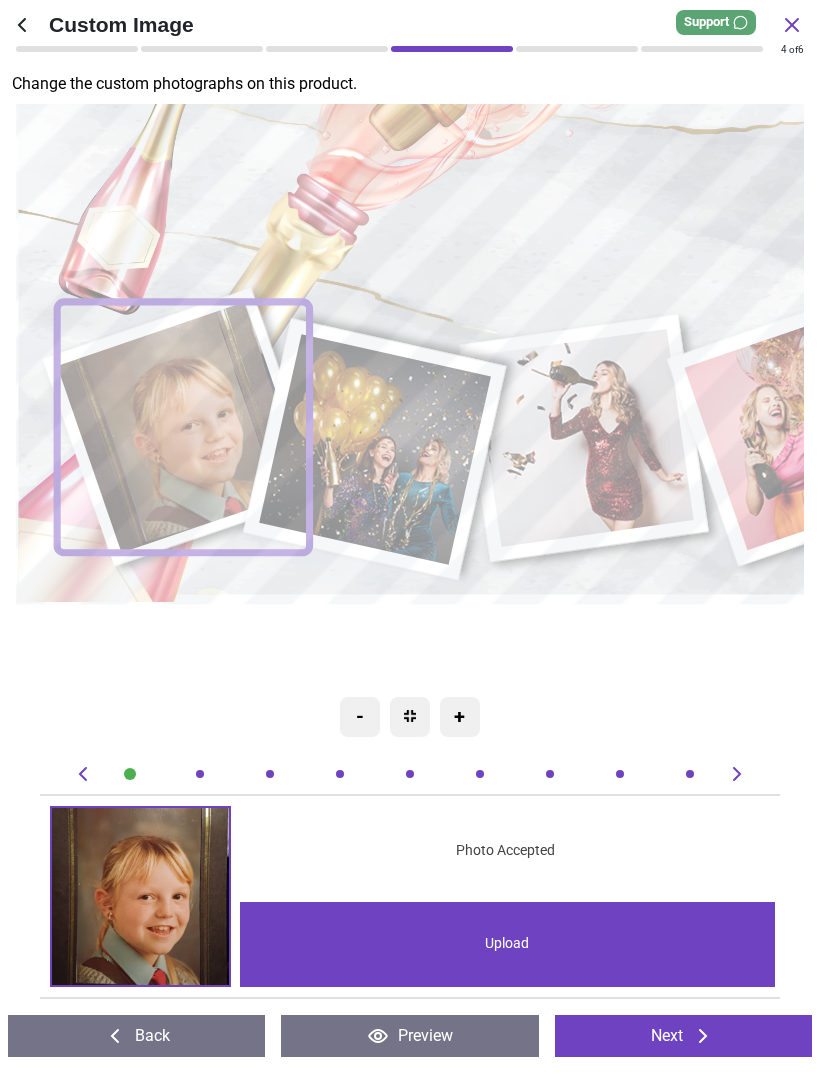 click 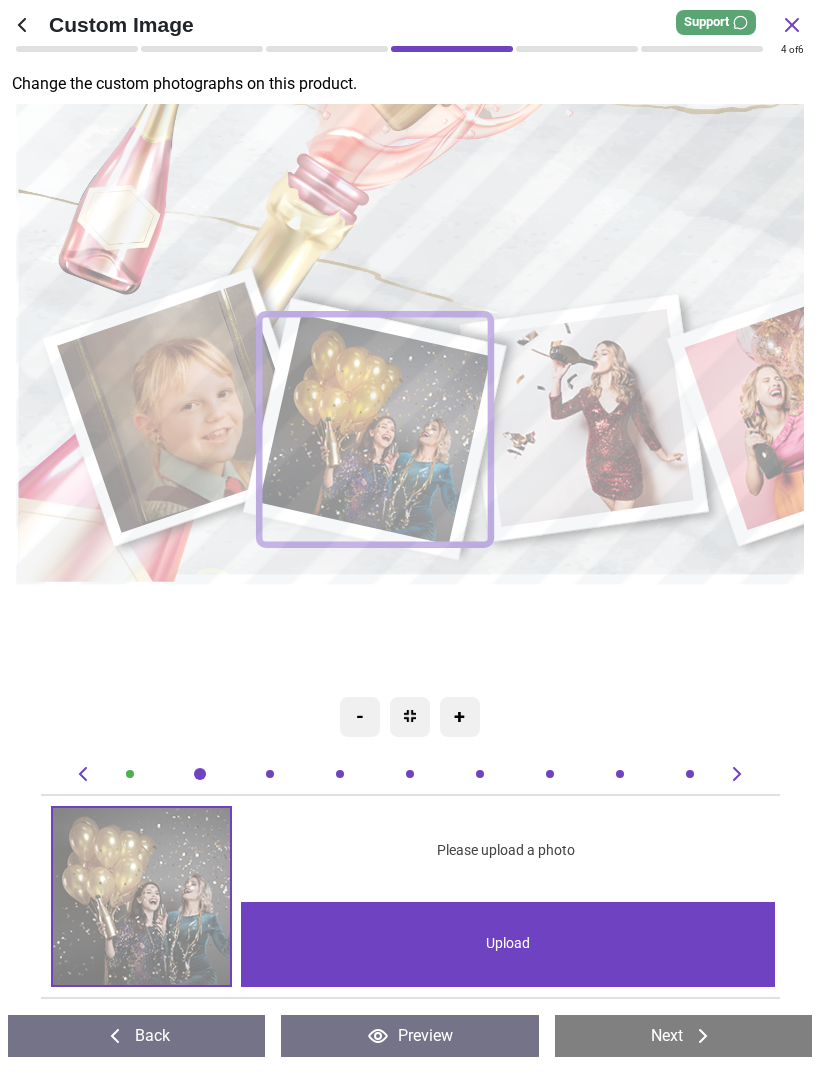 scroll, scrollTop: 0, scrollLeft: 754, axis: horizontal 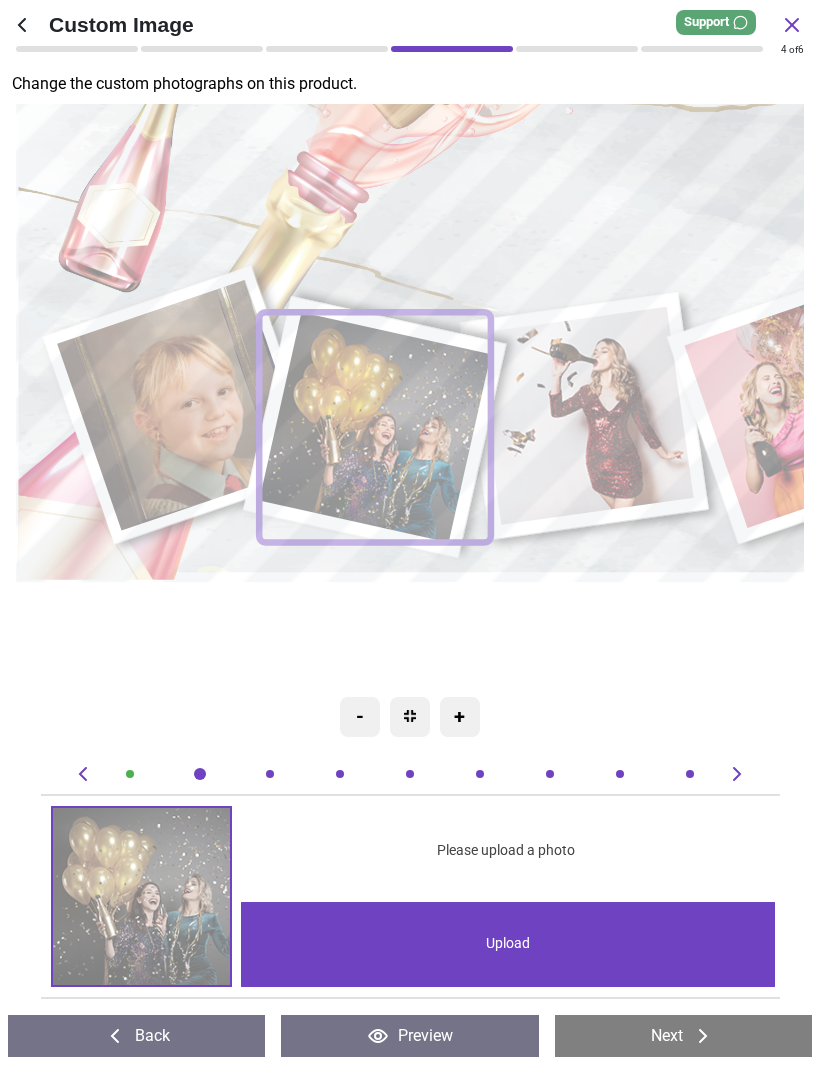 click on "Upload" at bounding box center [508, 944] 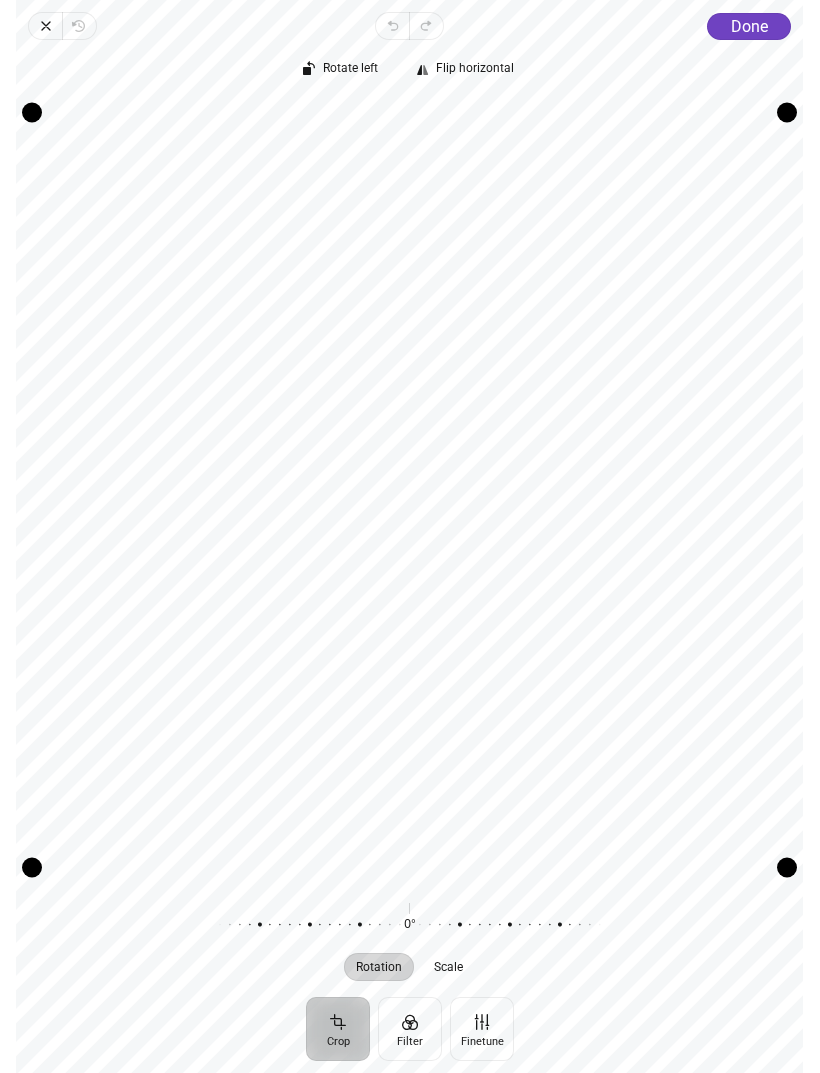 click on "Done" at bounding box center (749, 26) 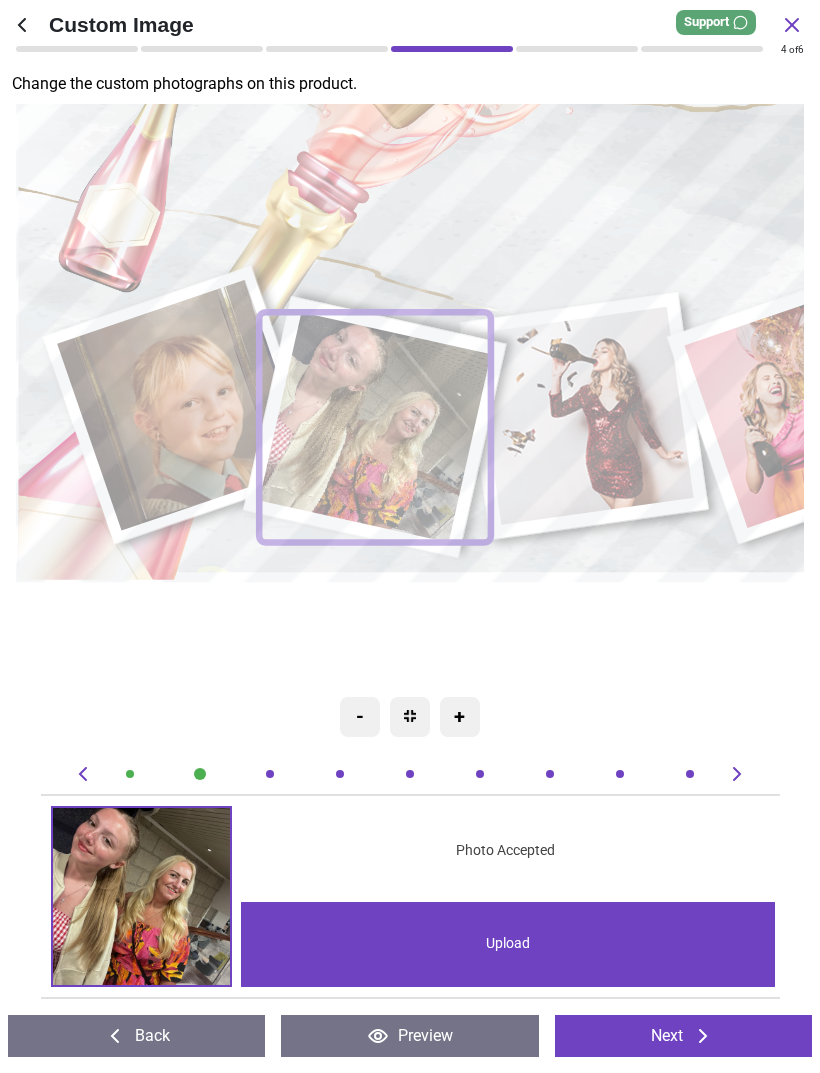 click 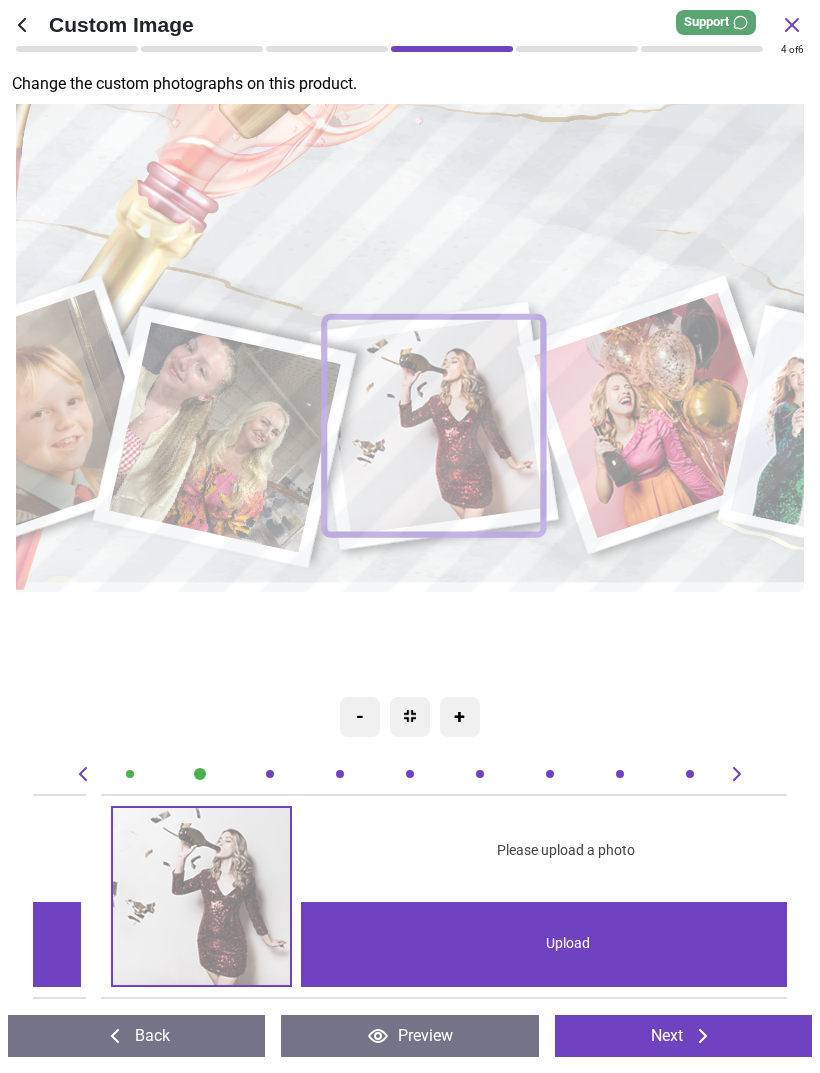 scroll, scrollTop: 0, scrollLeft: 1509, axis: horizontal 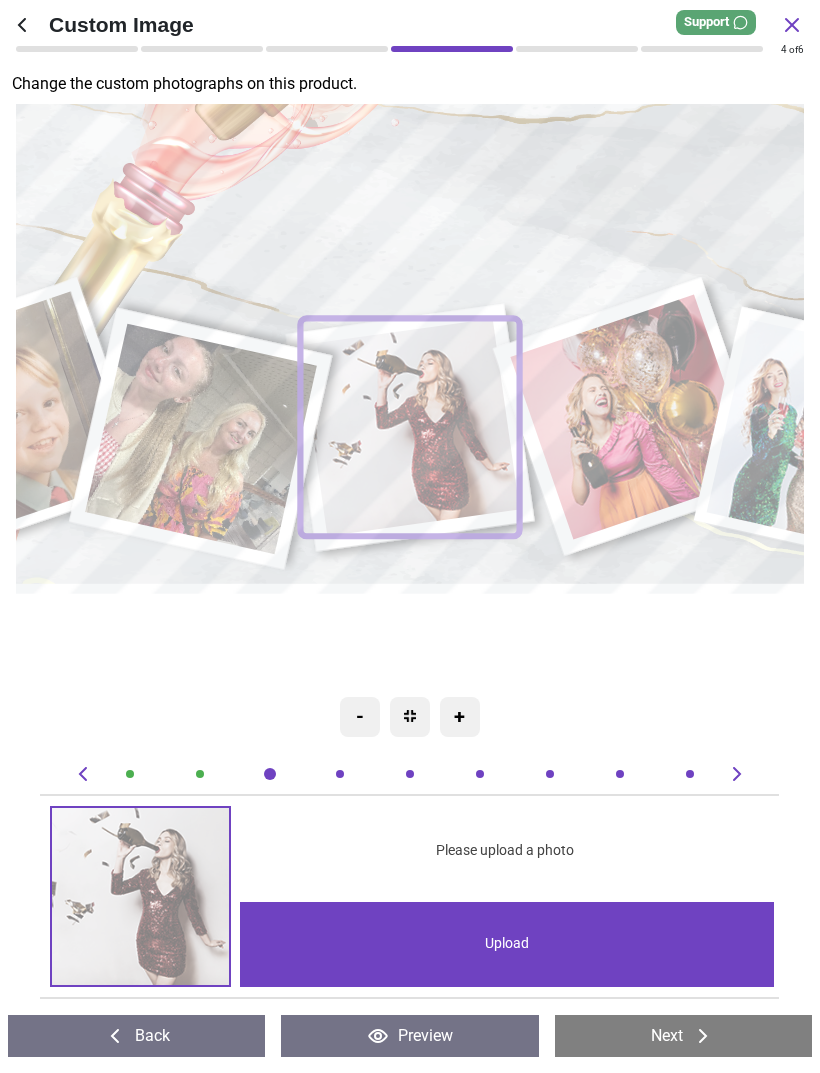 click on "Upload" at bounding box center (507, 944) 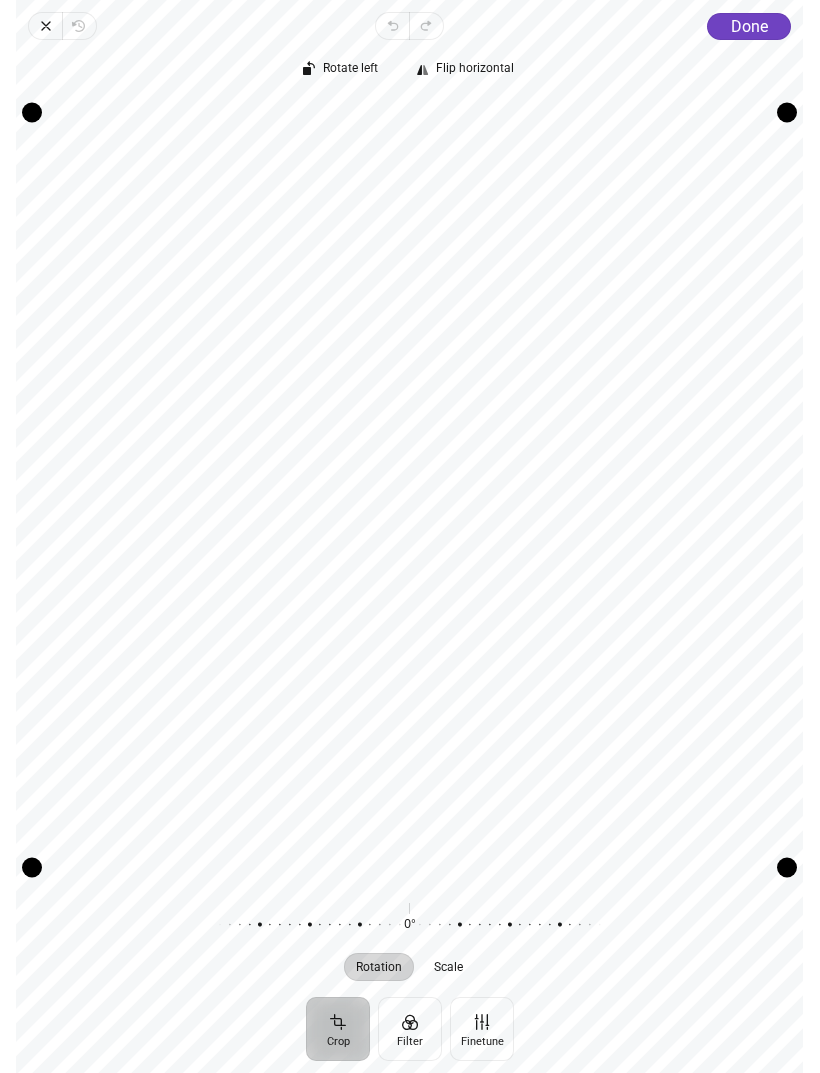 click on "Done" 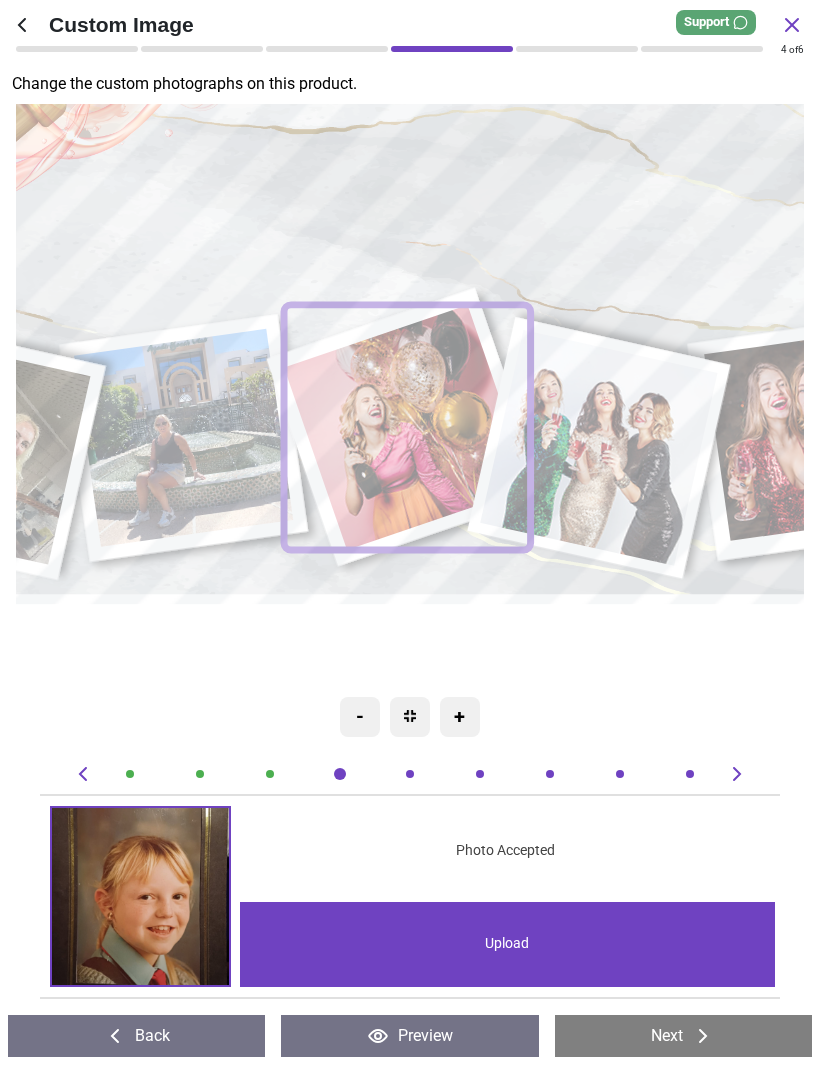 scroll, scrollTop: 0, scrollLeft: 0, axis: both 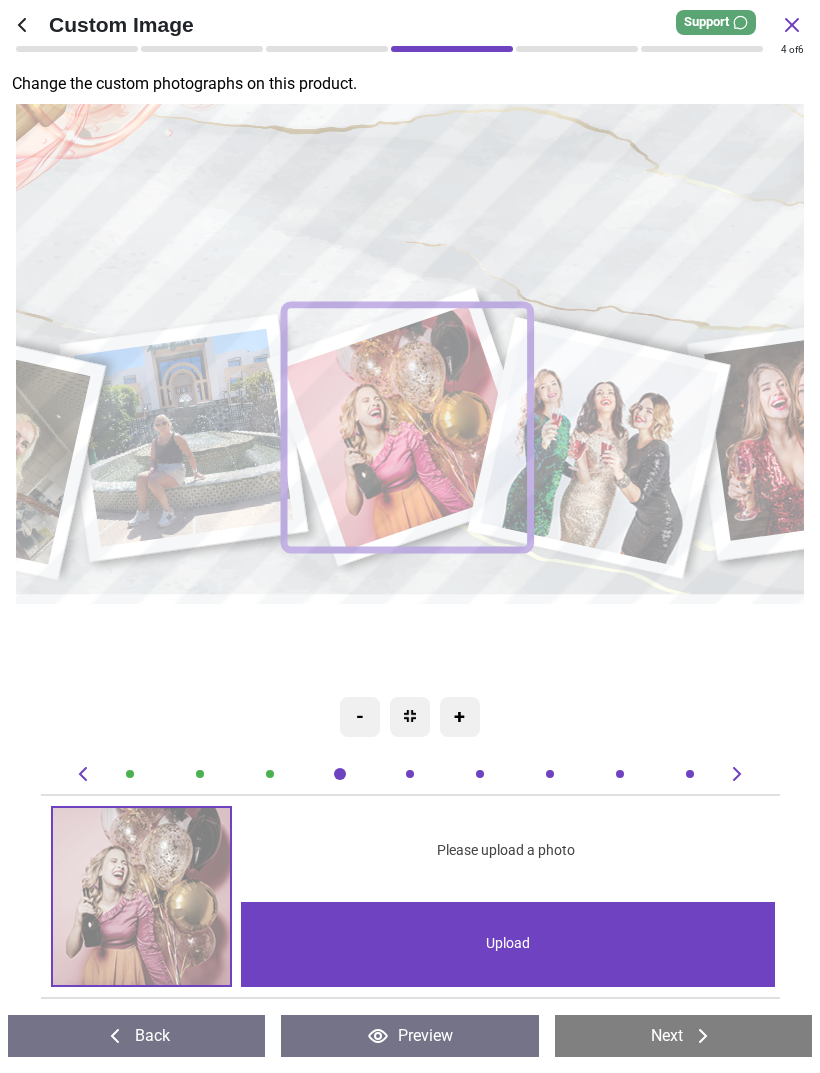 click on "Upload" at bounding box center (508, 944) 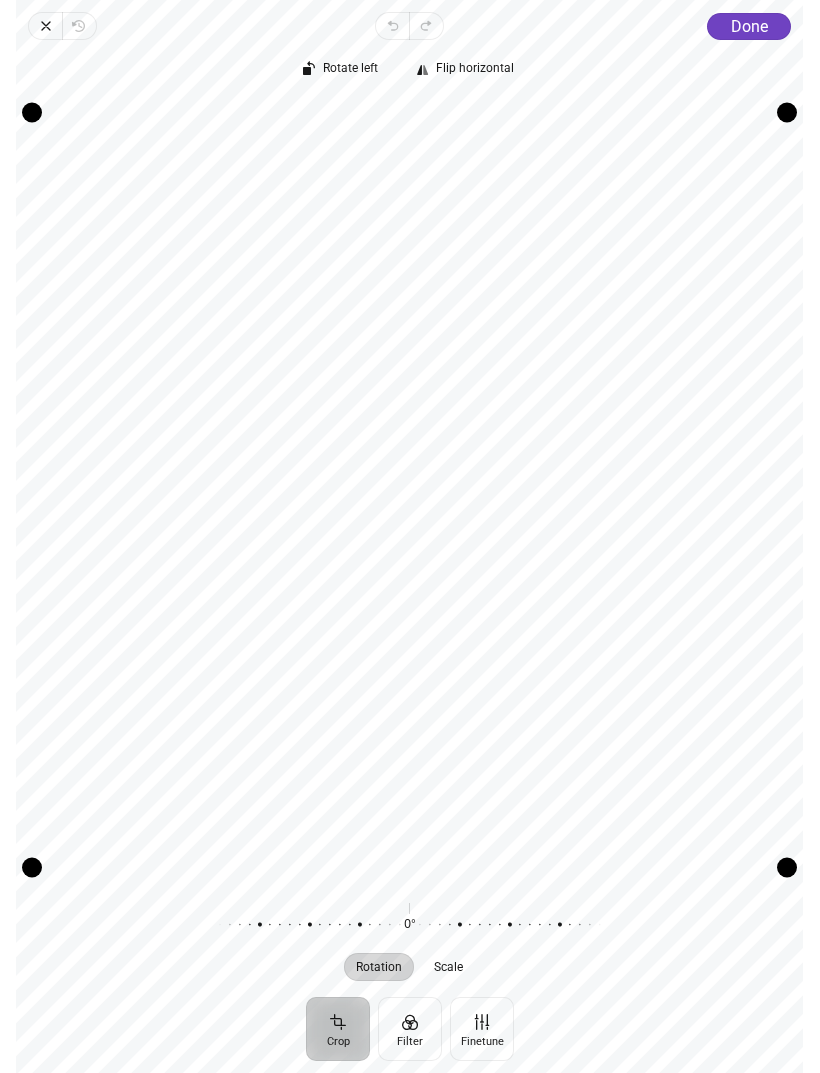 click on "Done" at bounding box center (749, 26) 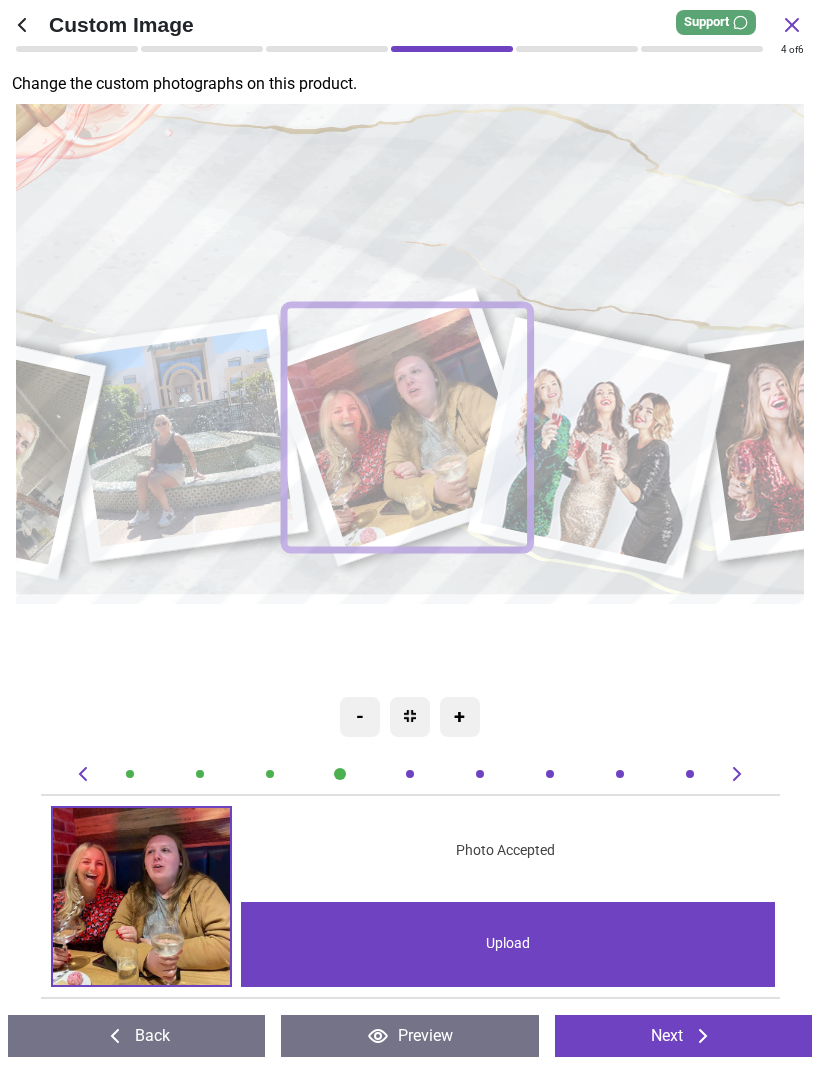 click 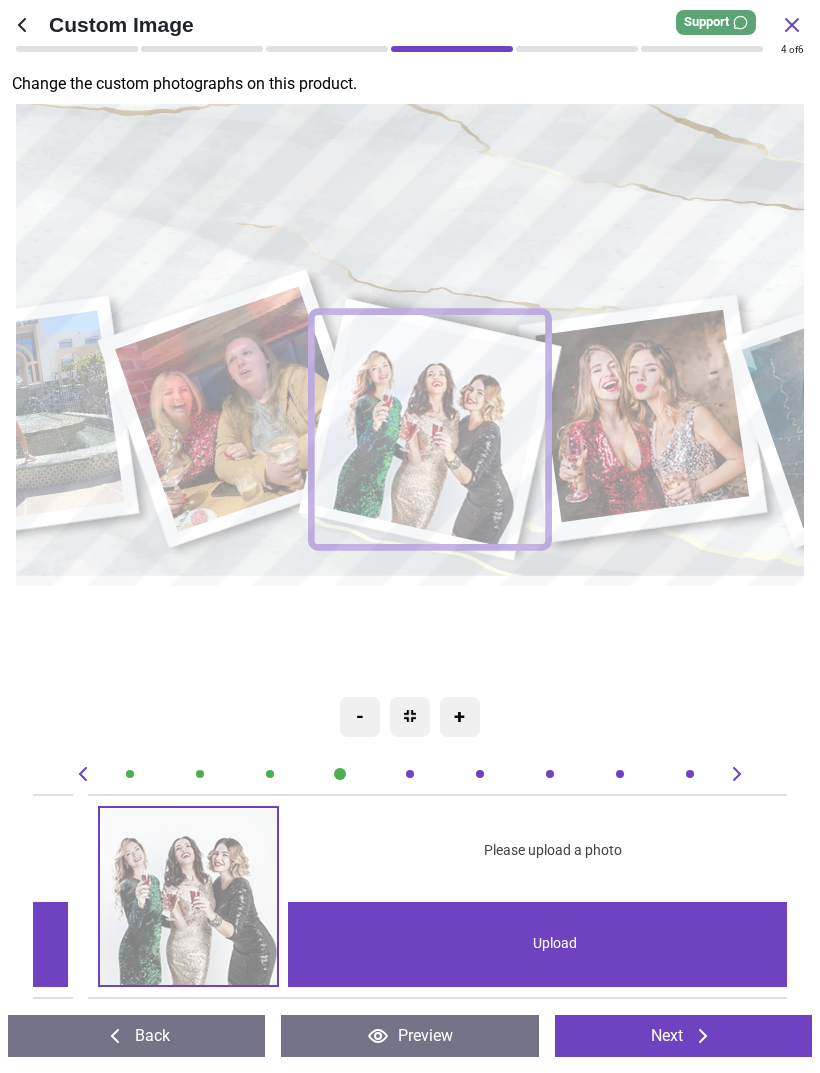 scroll, scrollTop: 0, scrollLeft: 3018, axis: horizontal 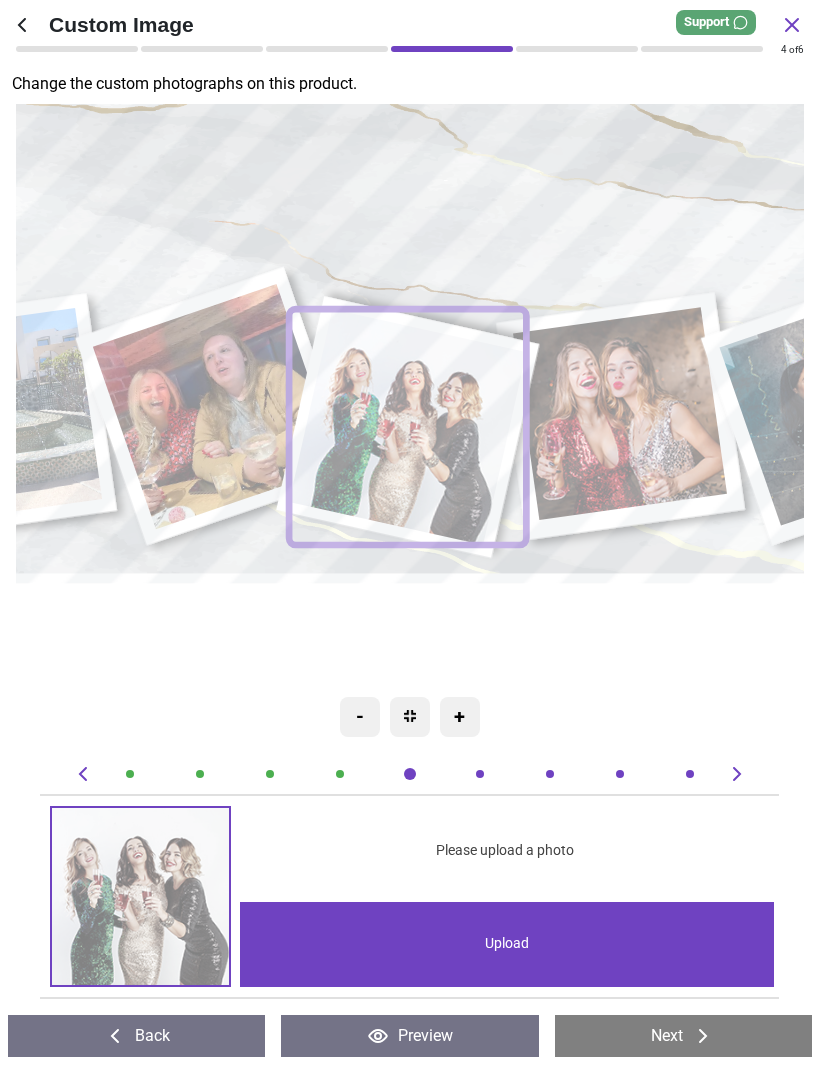click on "Upload" at bounding box center [507, 944] 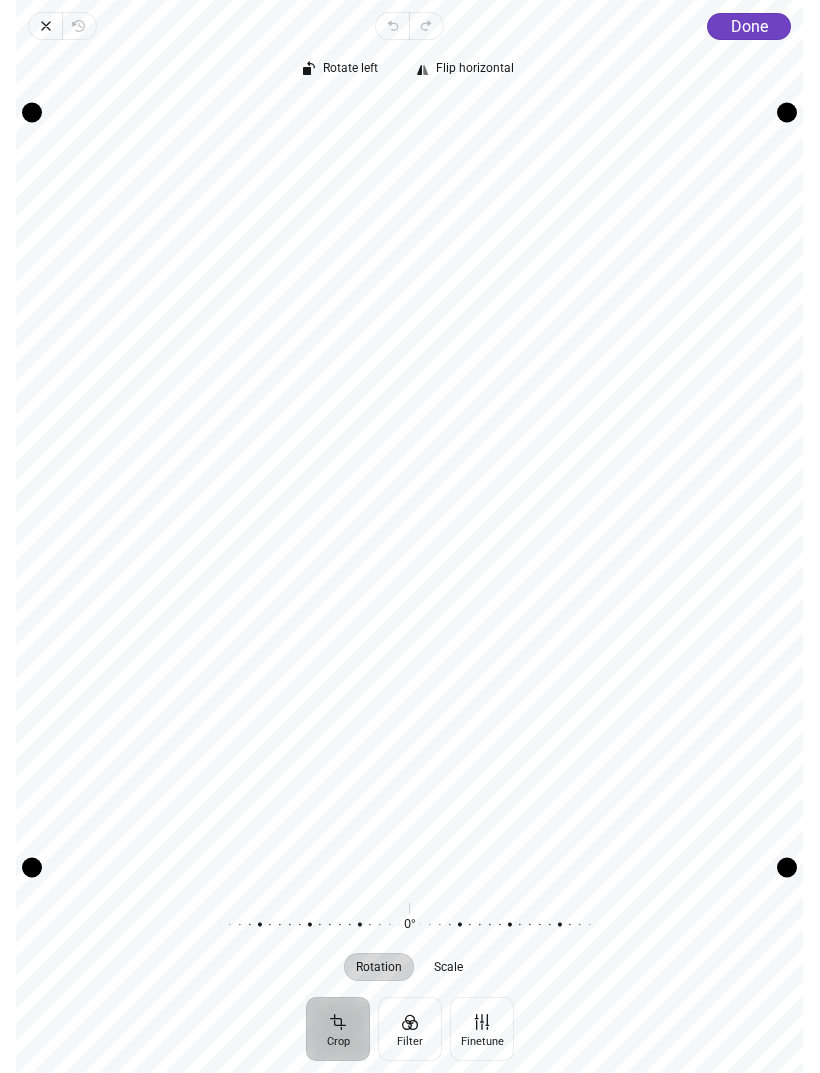 click on "Done" 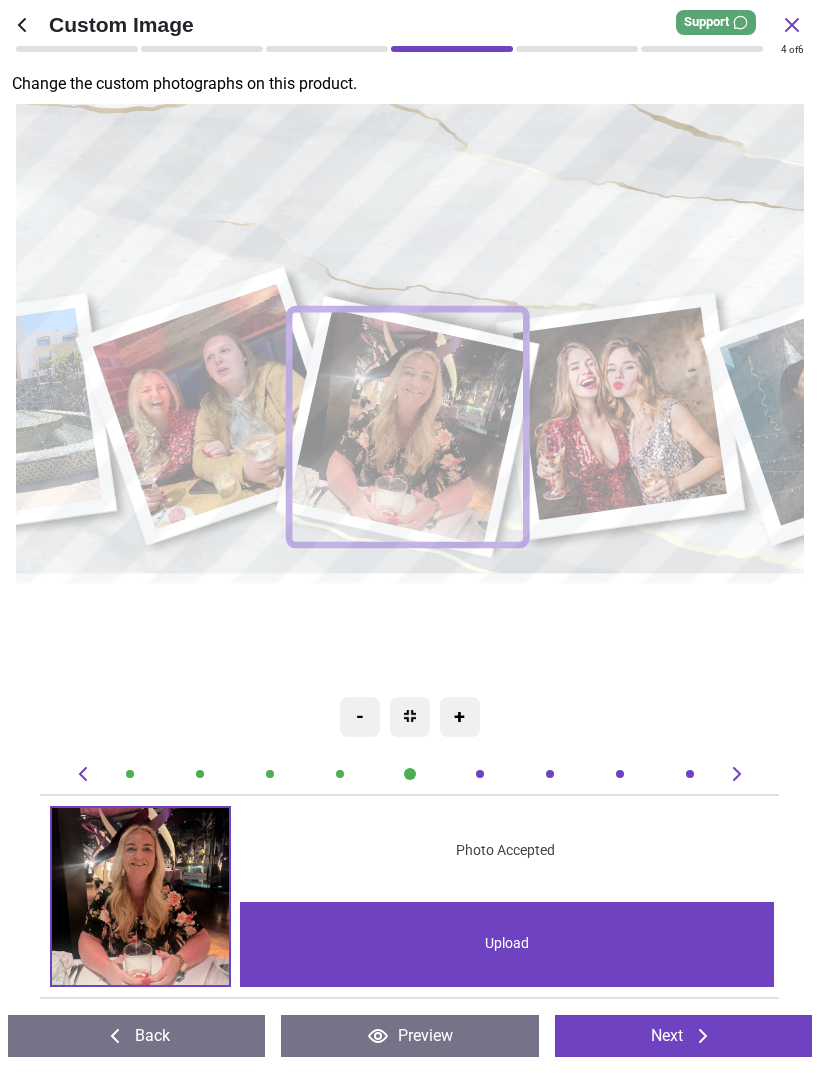 click 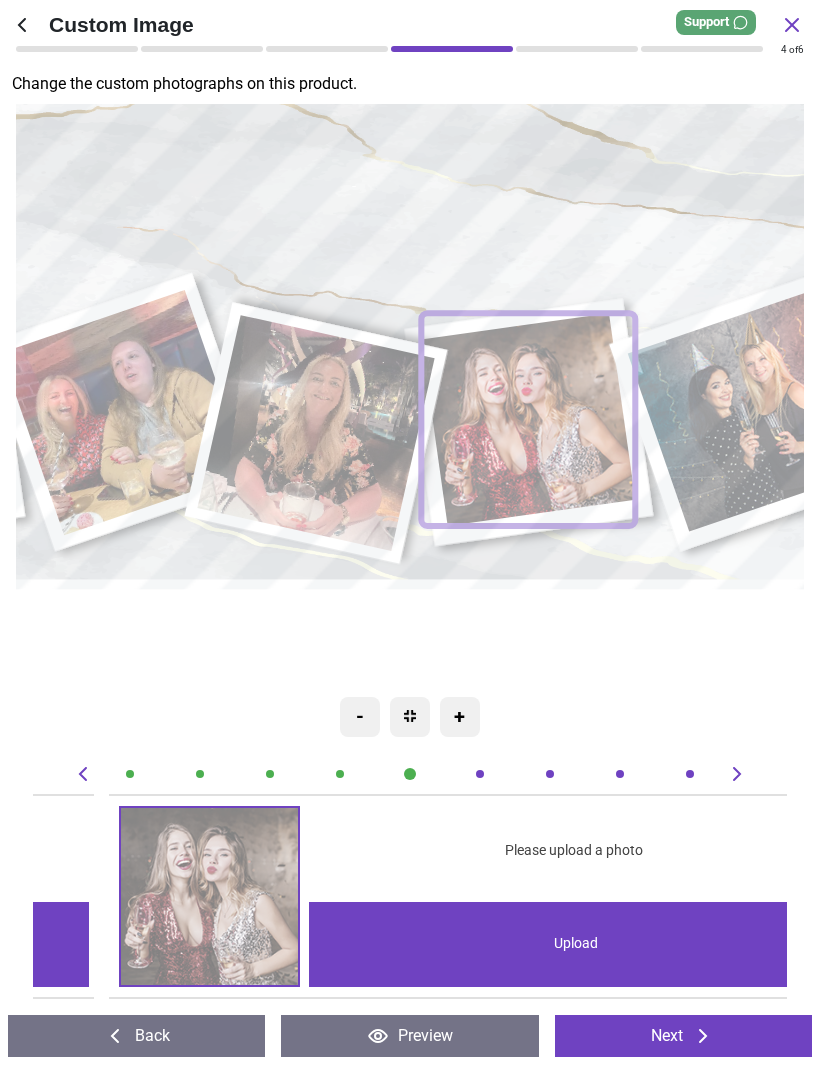 scroll, scrollTop: 0, scrollLeft: 3772, axis: horizontal 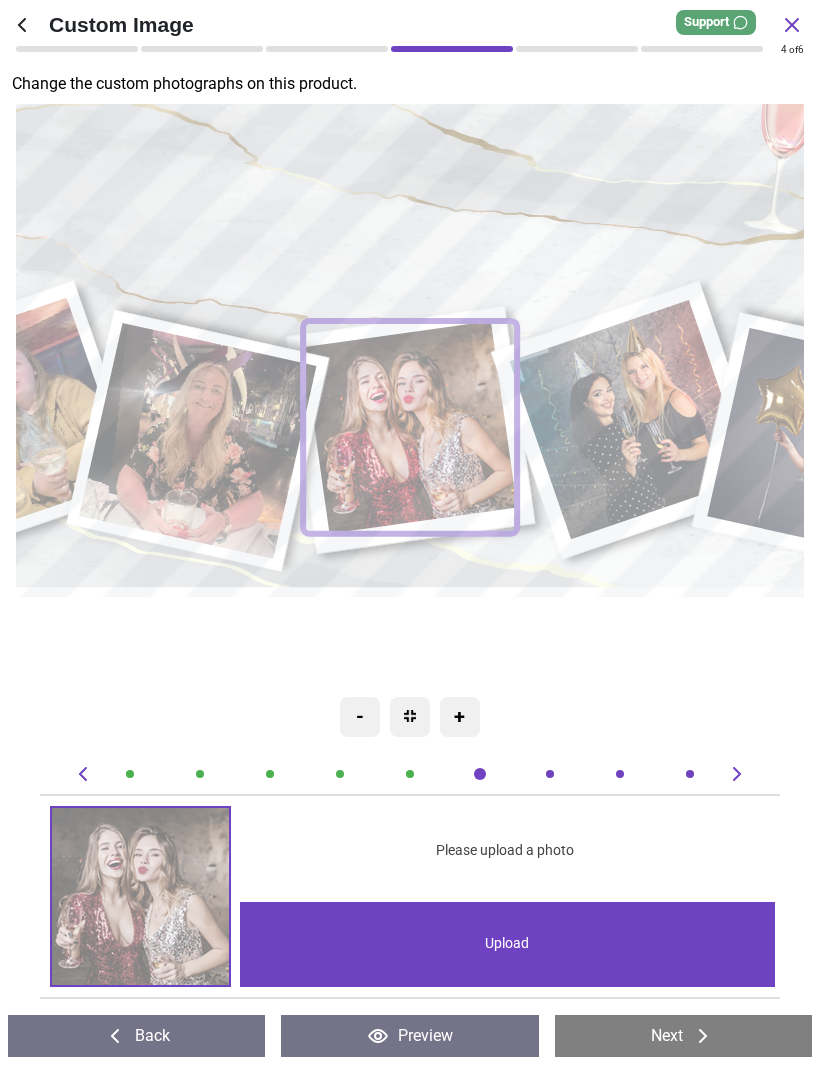 click on "Upload" at bounding box center [507, 944] 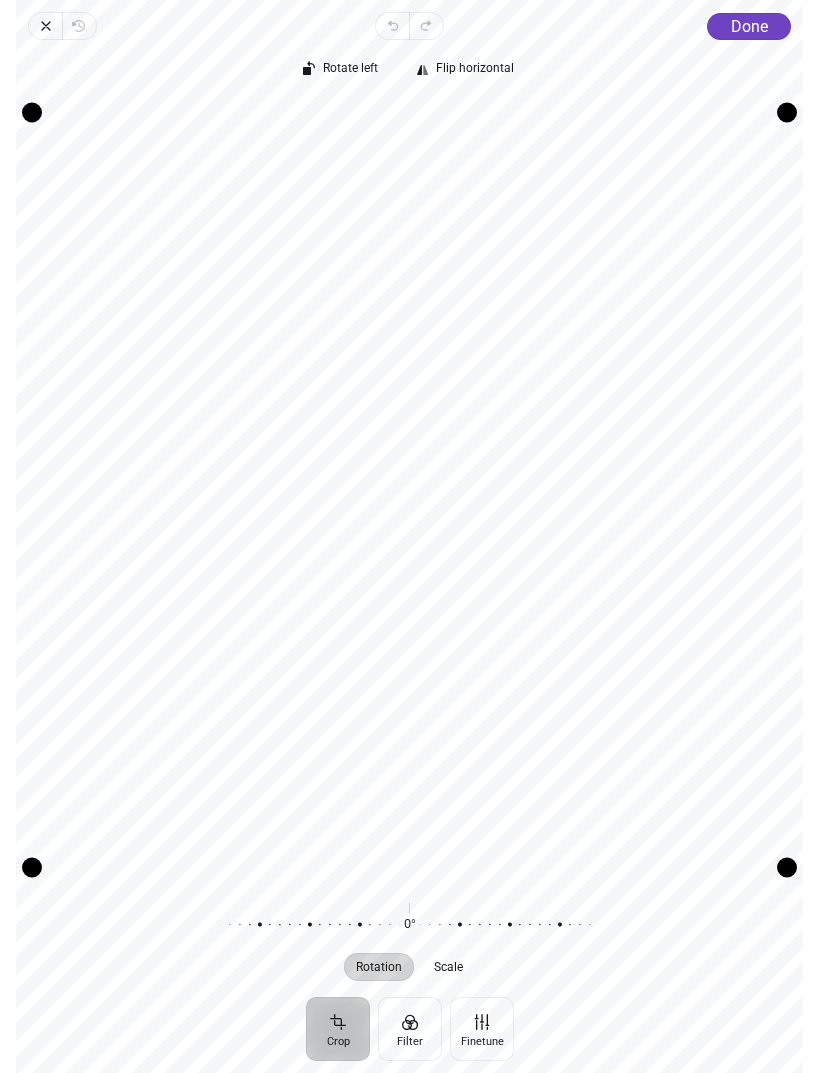 click on "Done" at bounding box center [749, 26] 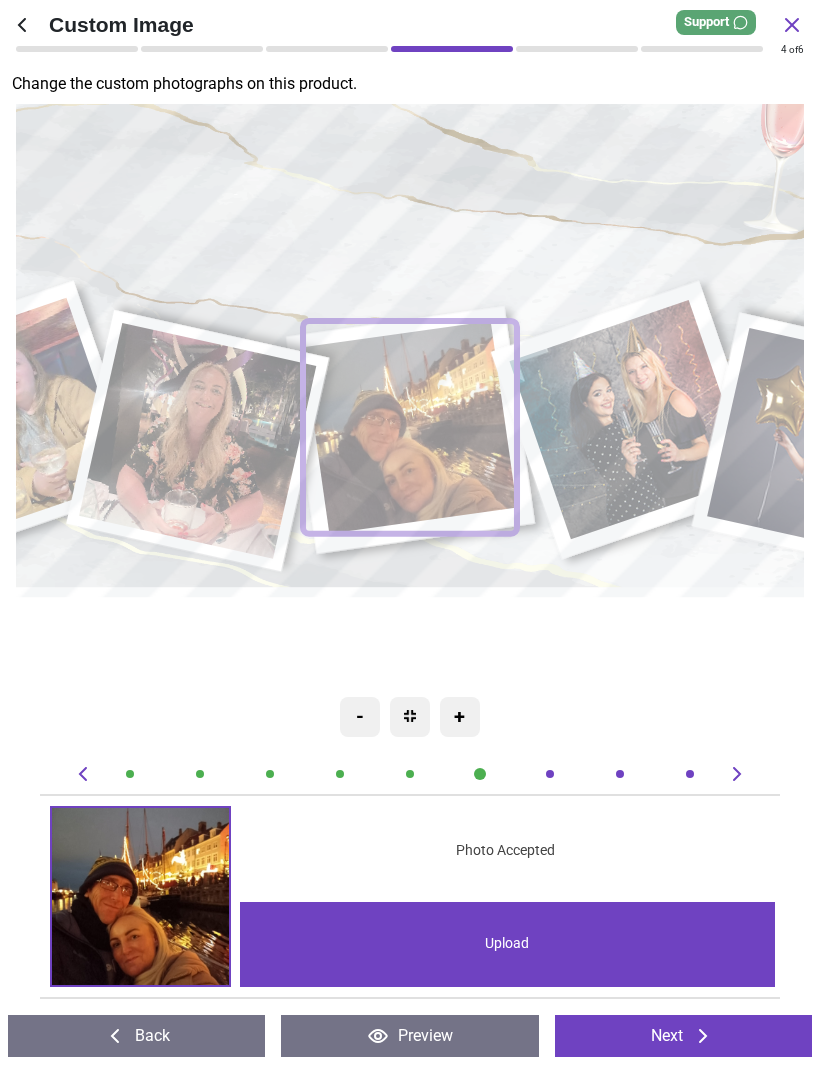 click 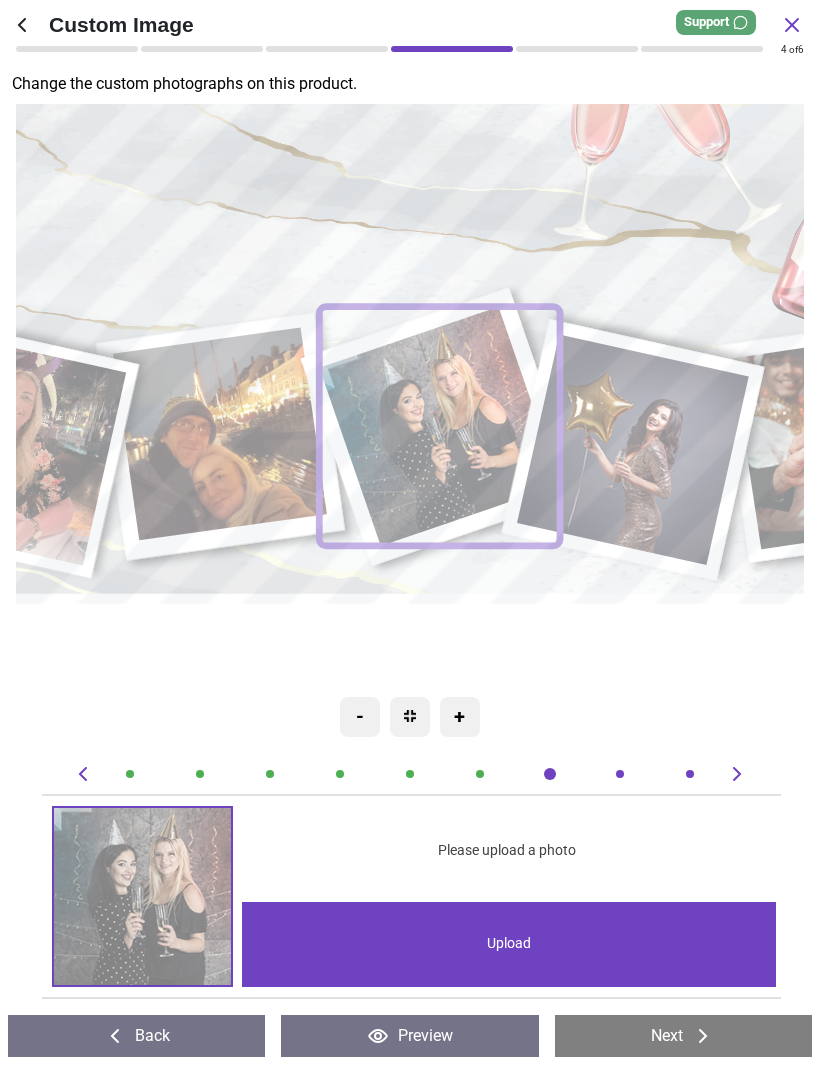 scroll, scrollTop: 0, scrollLeft: 4526, axis: horizontal 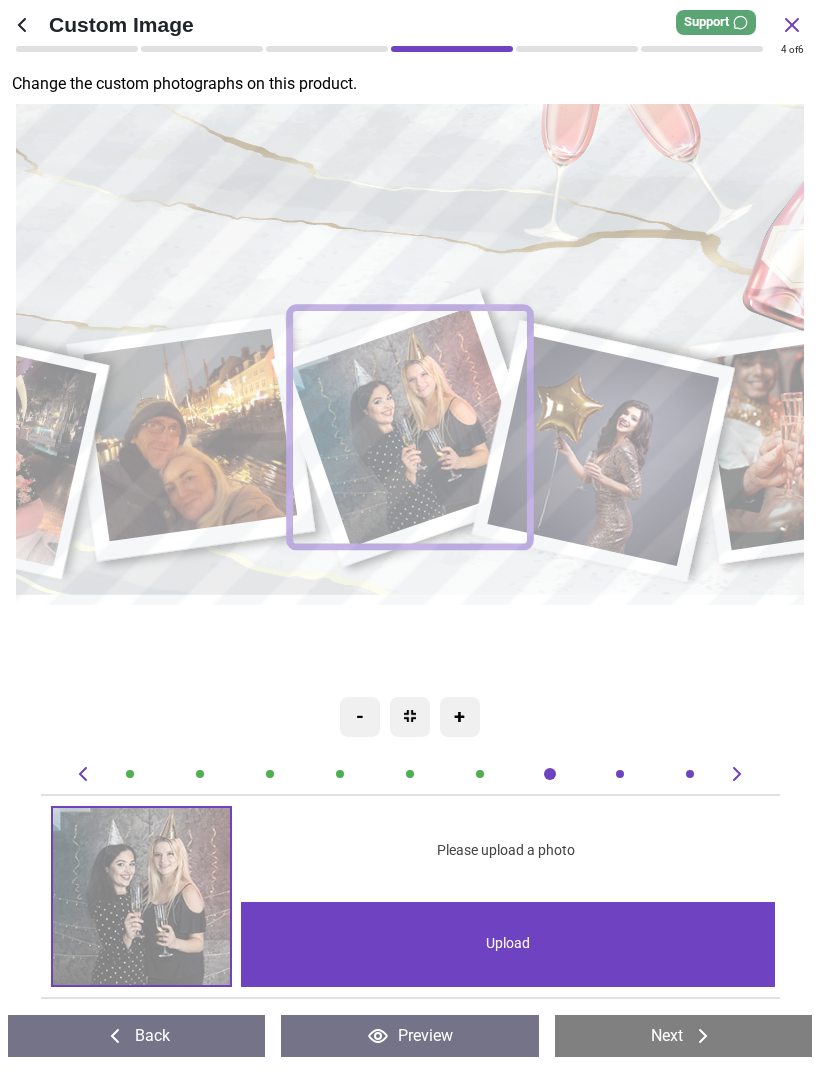 click on "Upload" at bounding box center [508, 944] 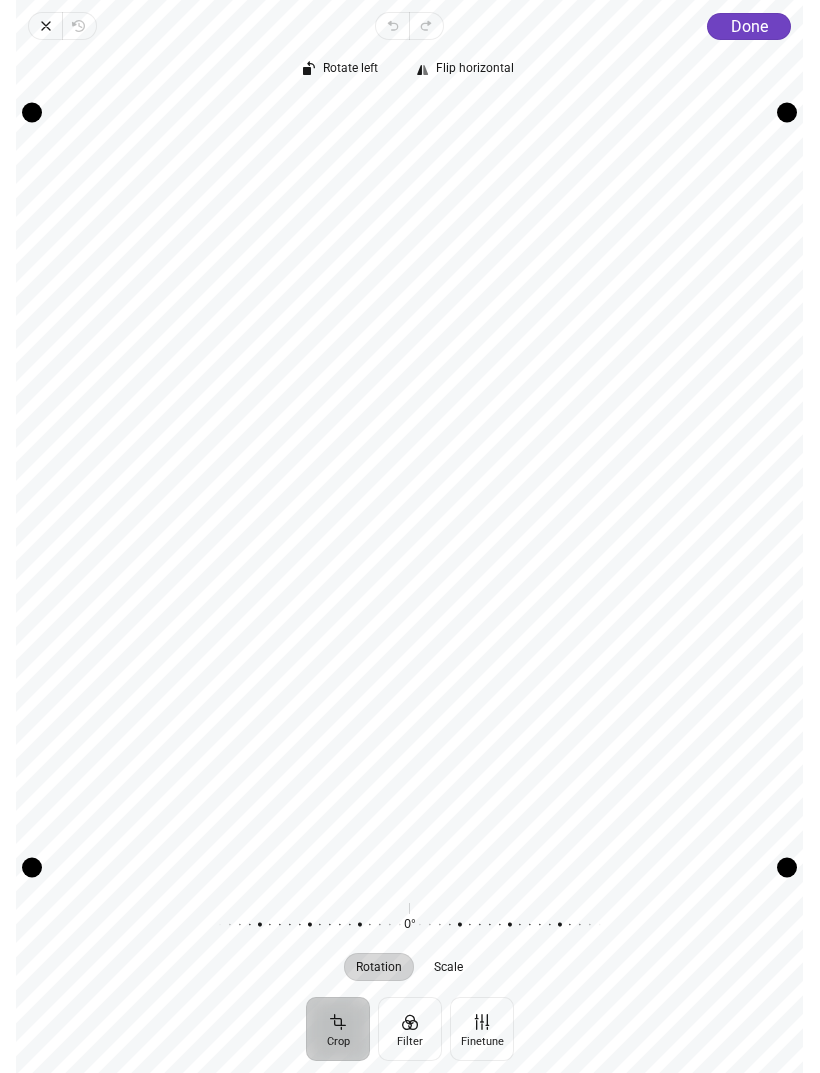 click on "Done" 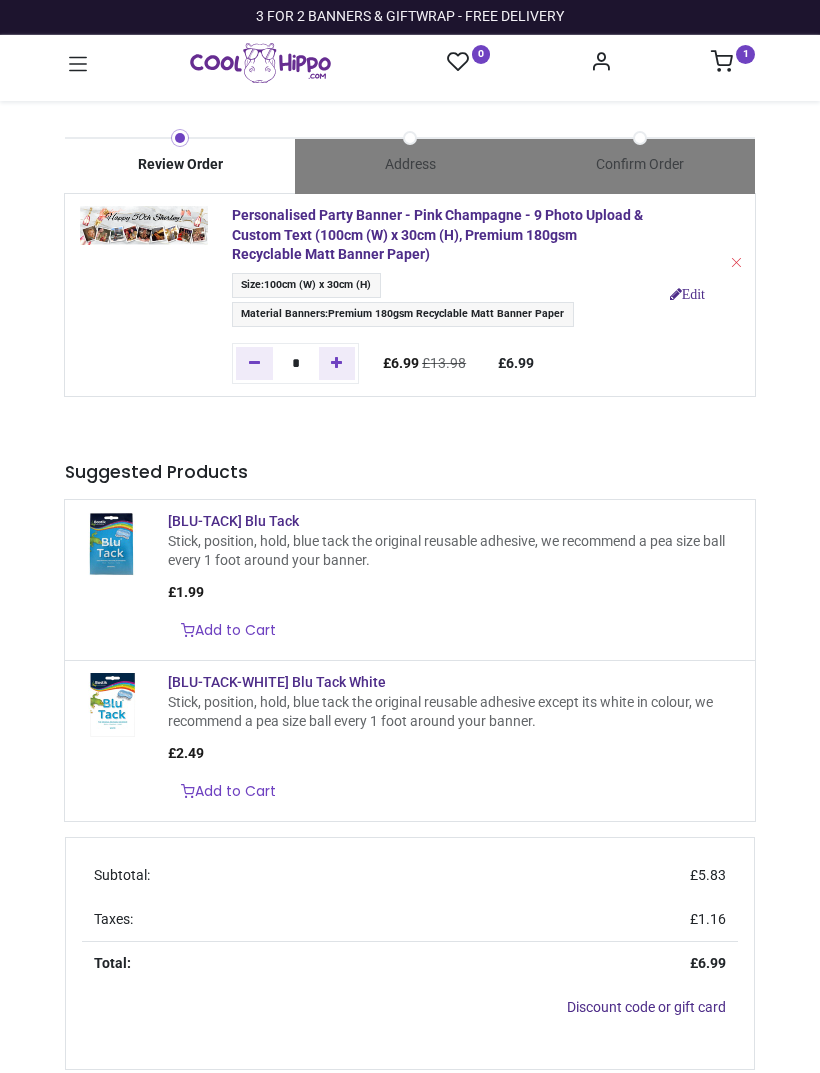 scroll, scrollTop: 0, scrollLeft: 0, axis: both 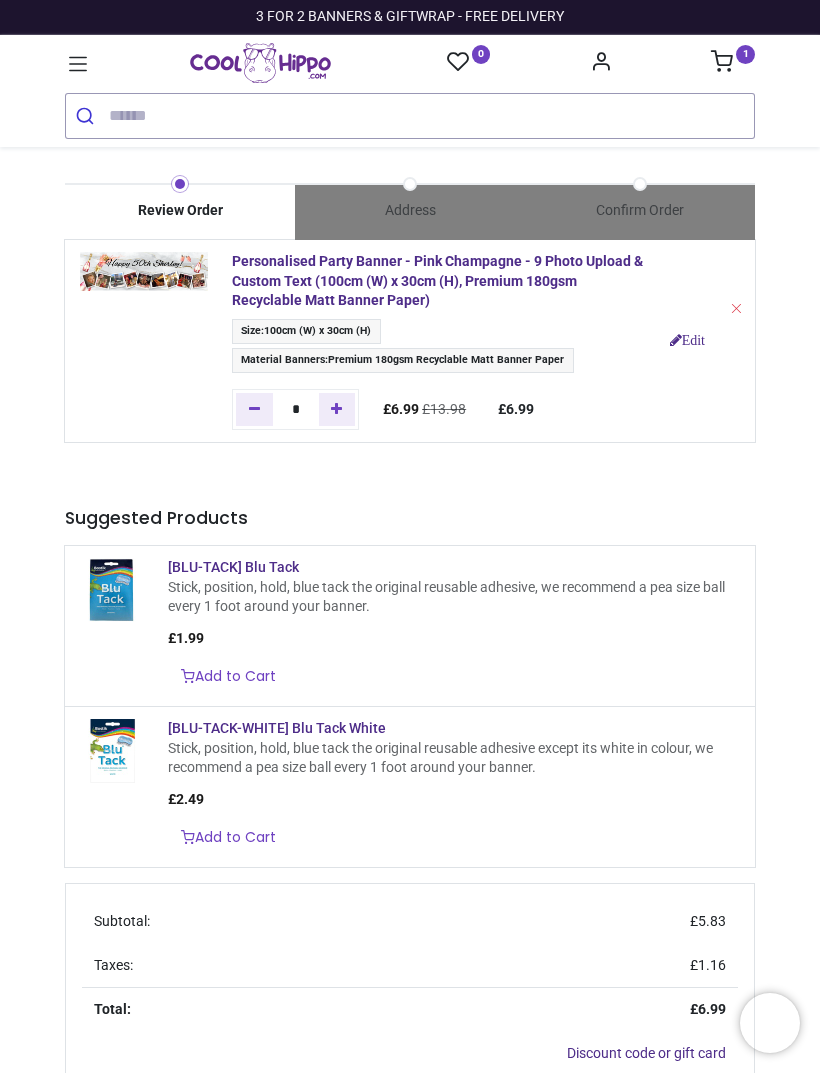 click at bounding box center (144, 271) 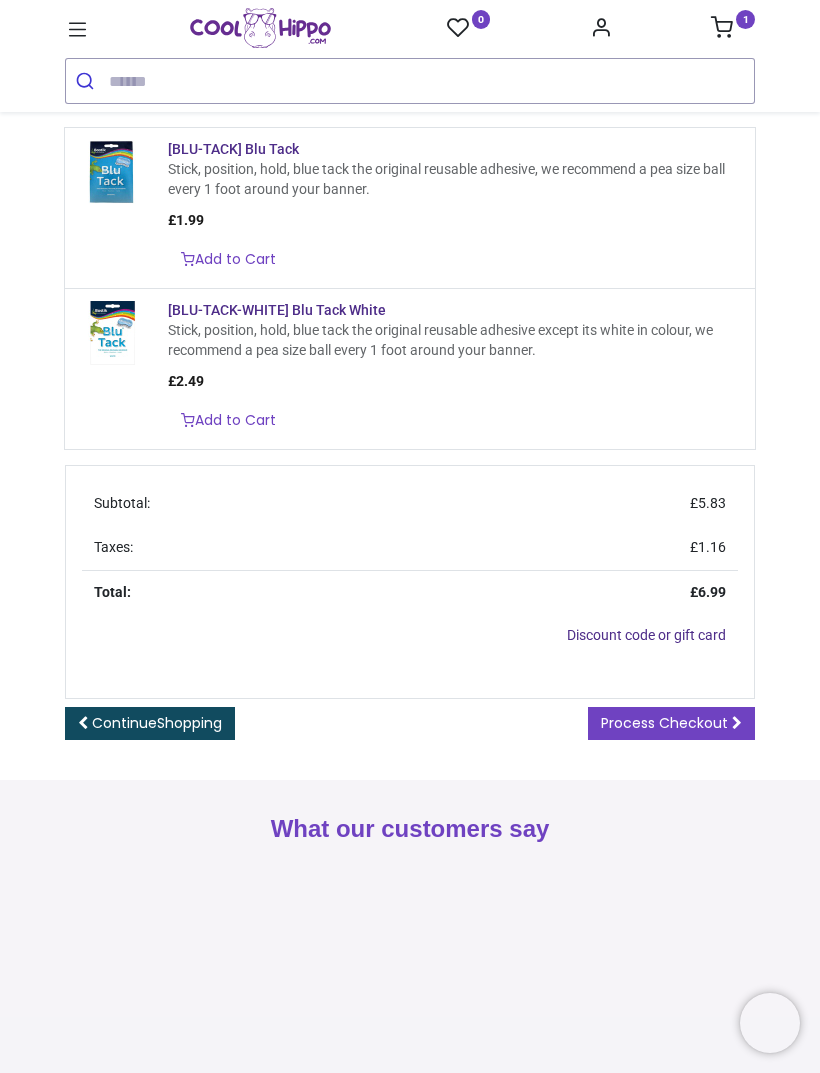 scroll, scrollTop: 408, scrollLeft: 0, axis: vertical 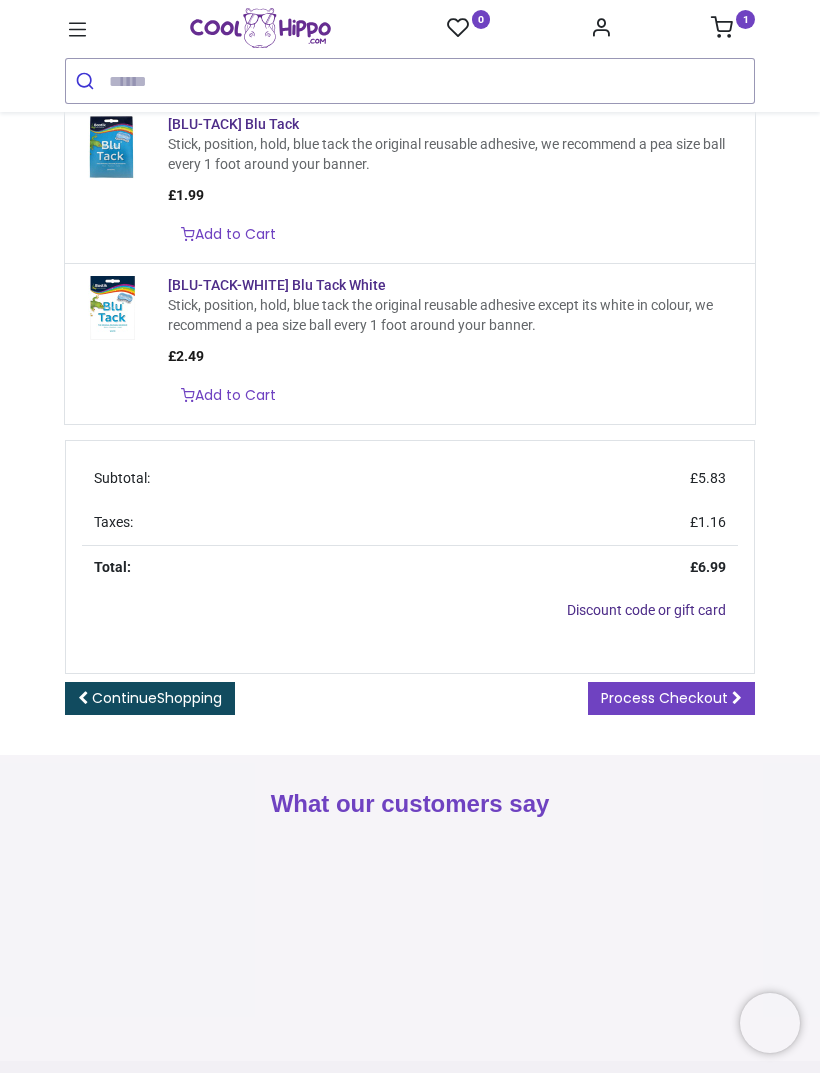 click on "Process Checkout" at bounding box center (671, 699) 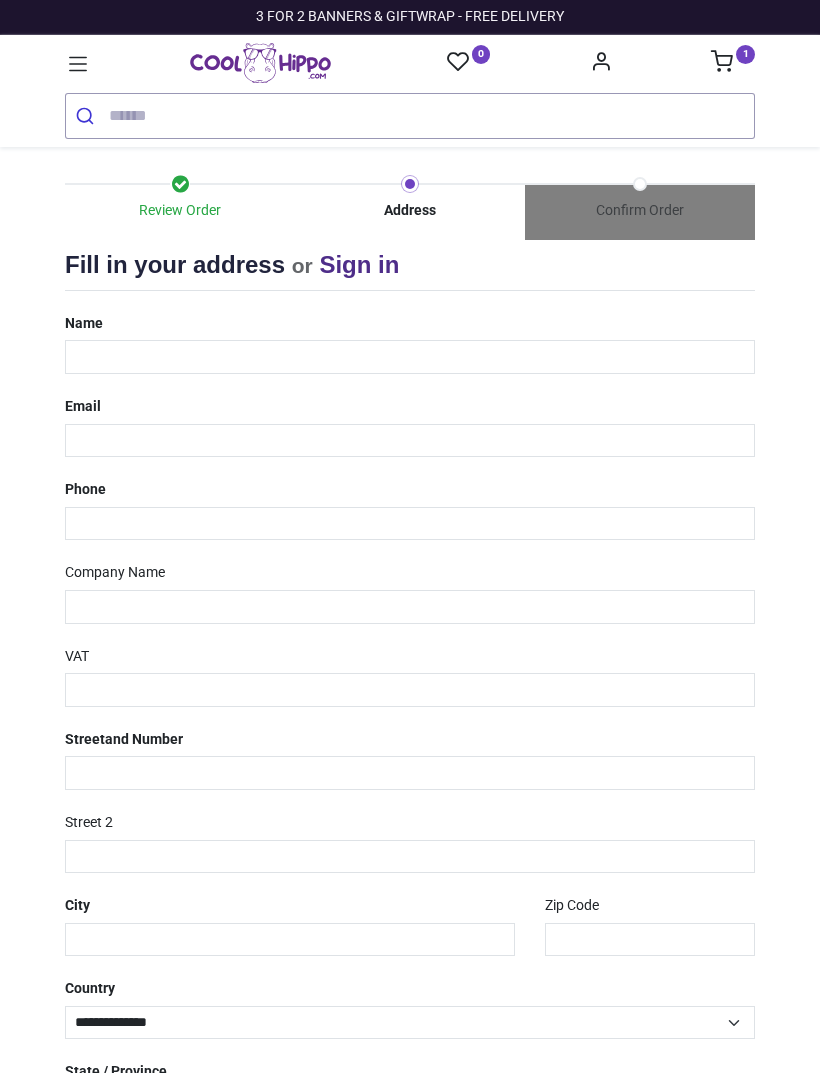 scroll, scrollTop: 0, scrollLeft: 0, axis: both 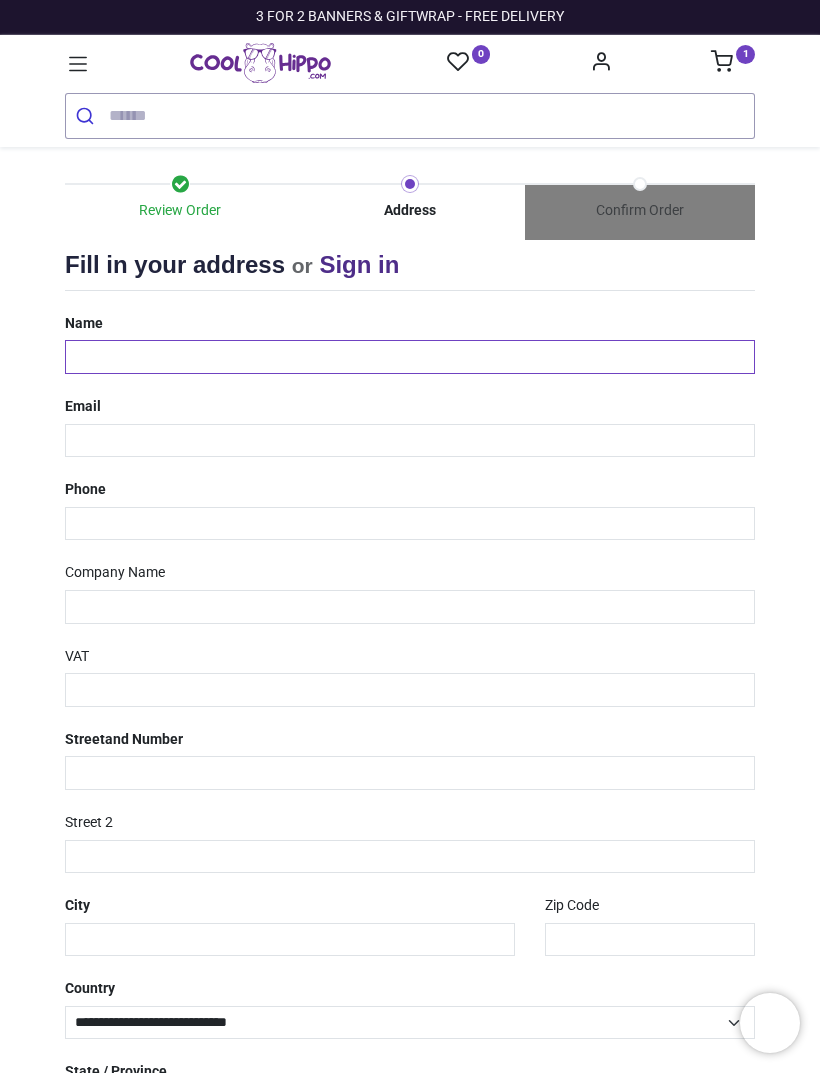 click at bounding box center (410, 357) 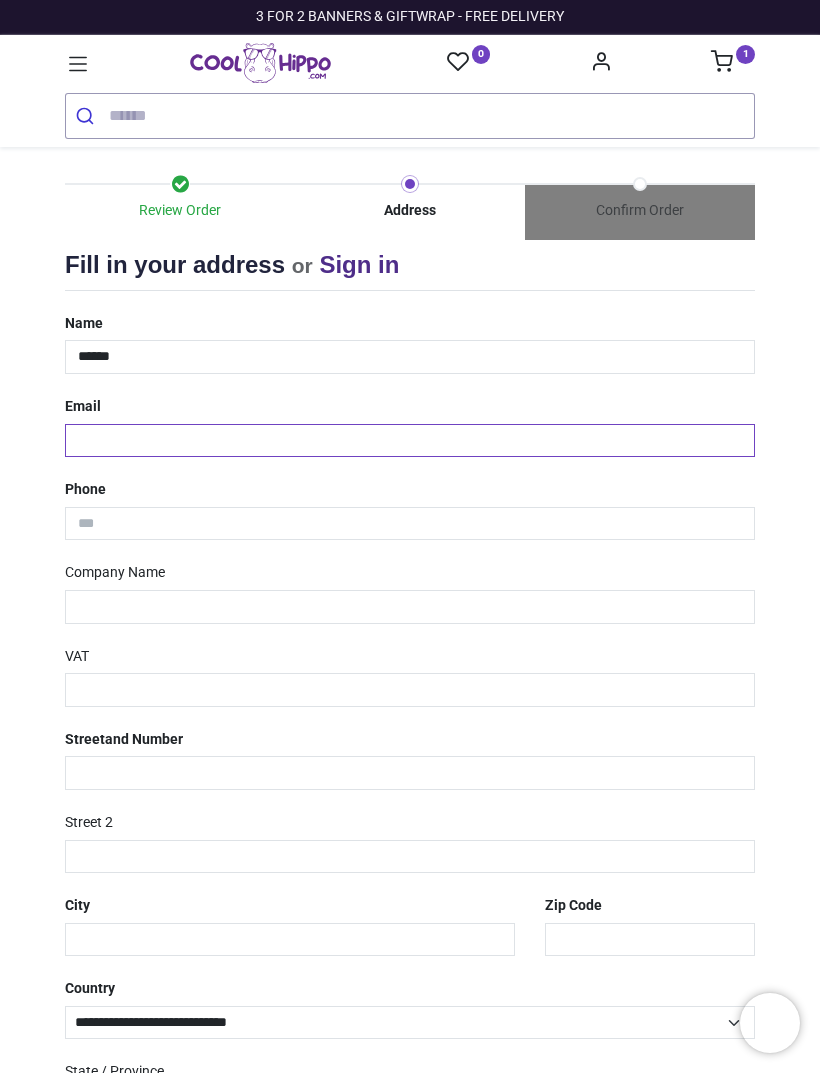 click at bounding box center [410, 441] 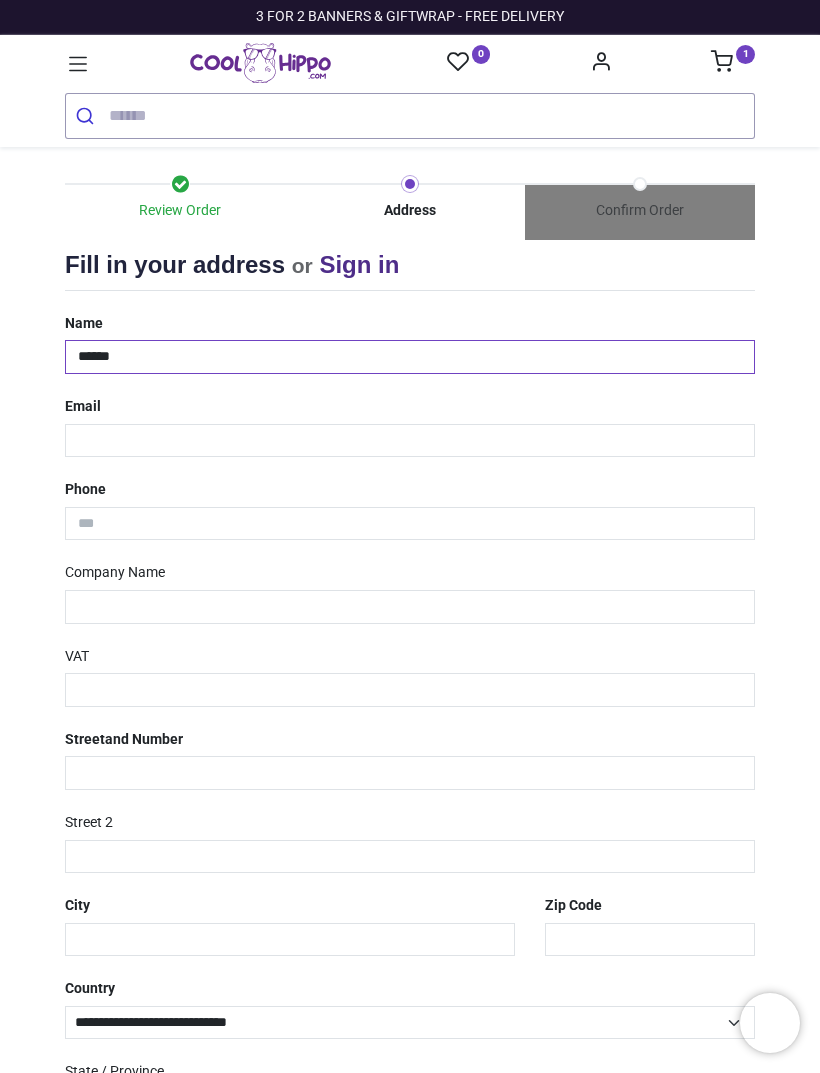 click on "******" at bounding box center (410, 357) 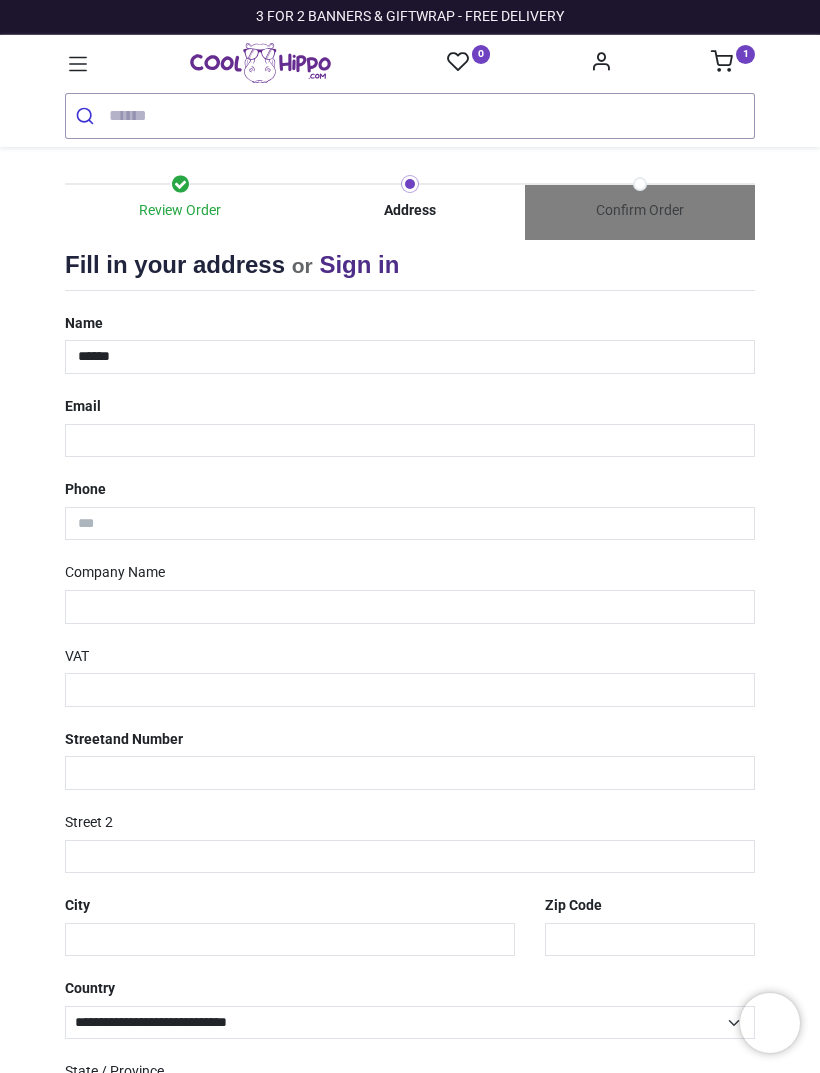click on "Name
******" at bounding box center (410, 340) 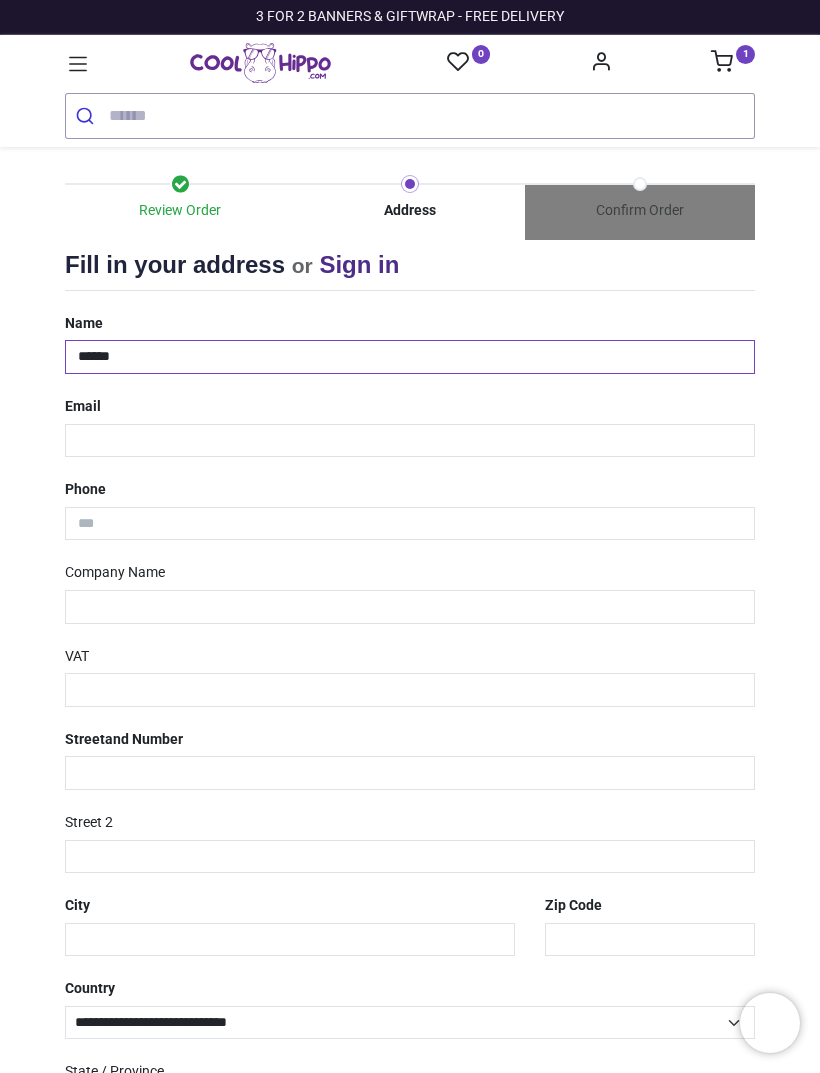 click on "******" at bounding box center [410, 357] 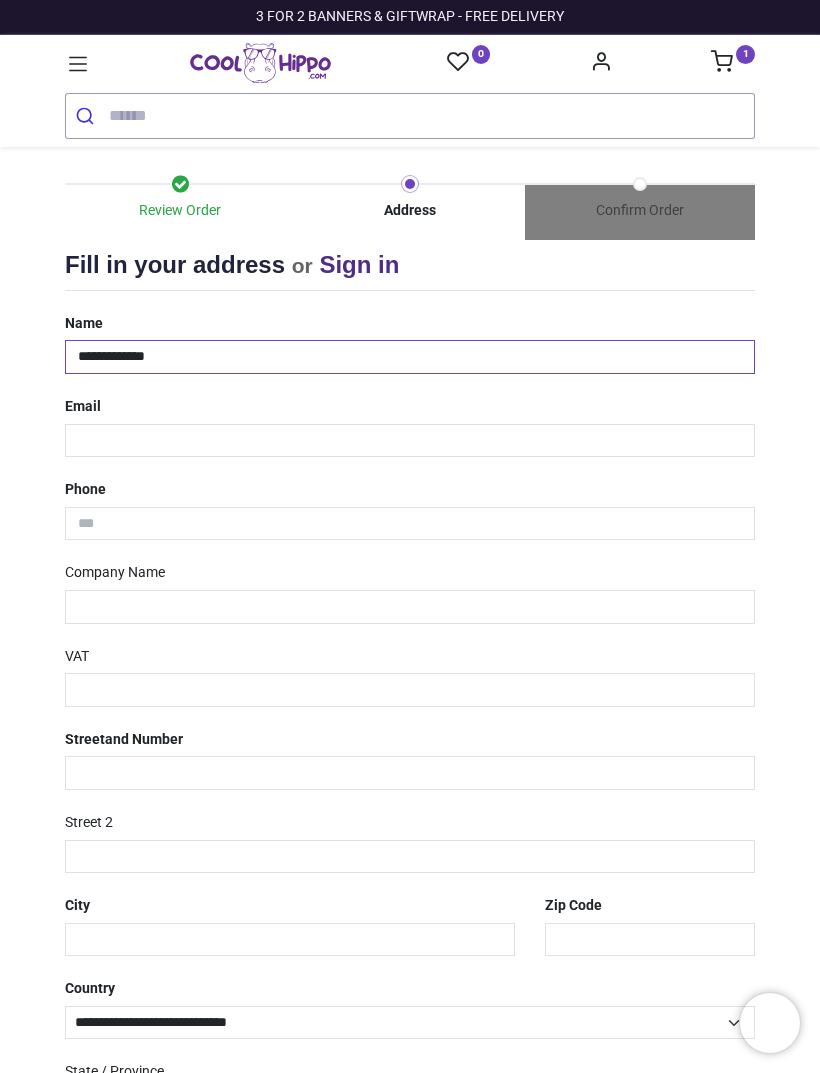 type on "**********" 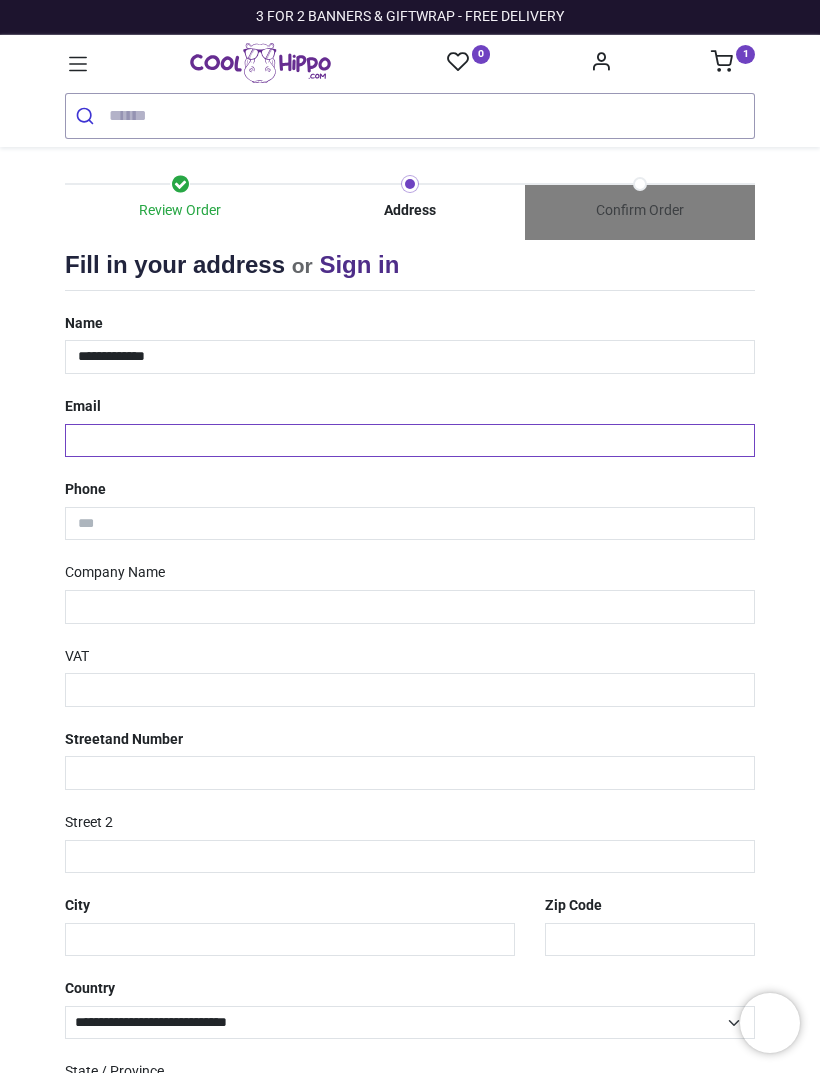 click at bounding box center (410, 441) 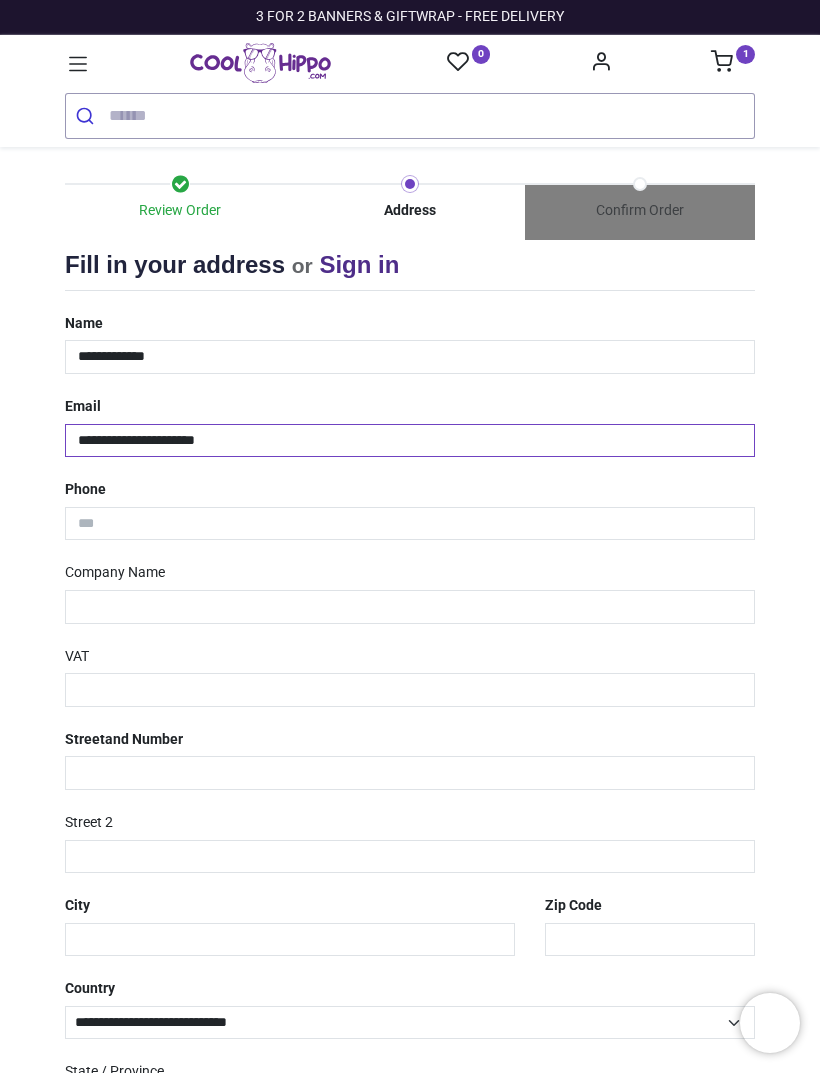 type on "**********" 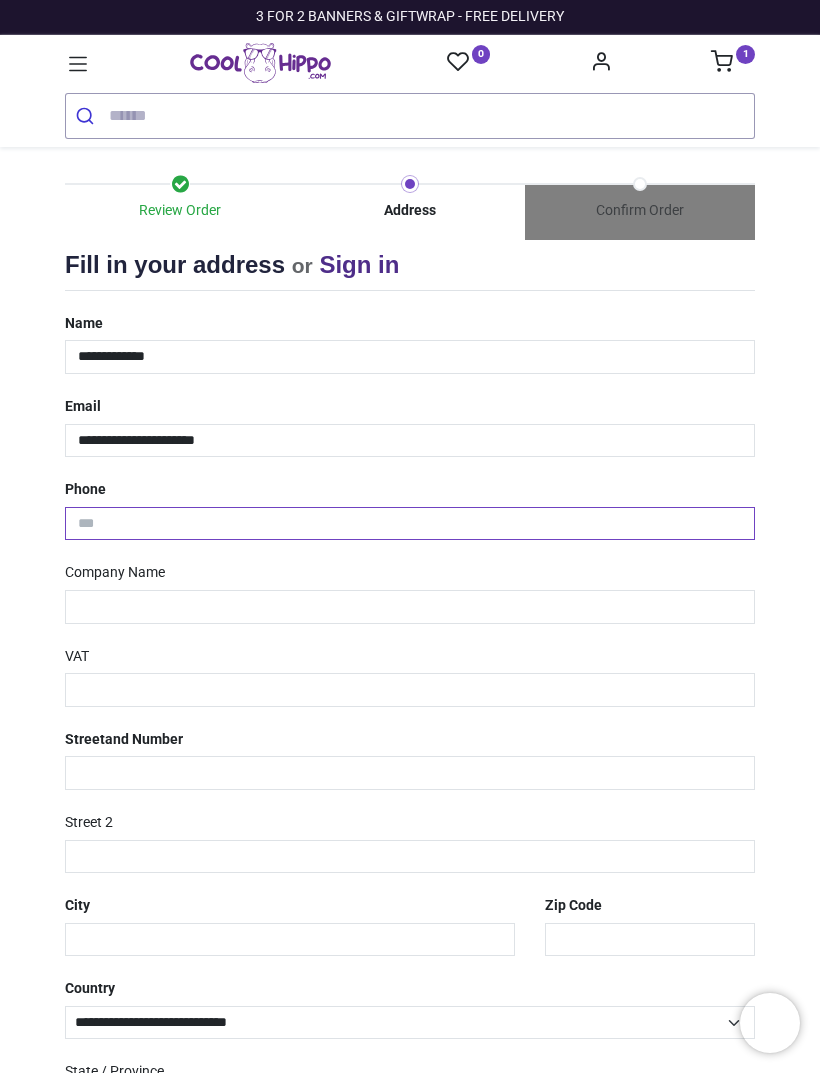 click at bounding box center [410, 524] 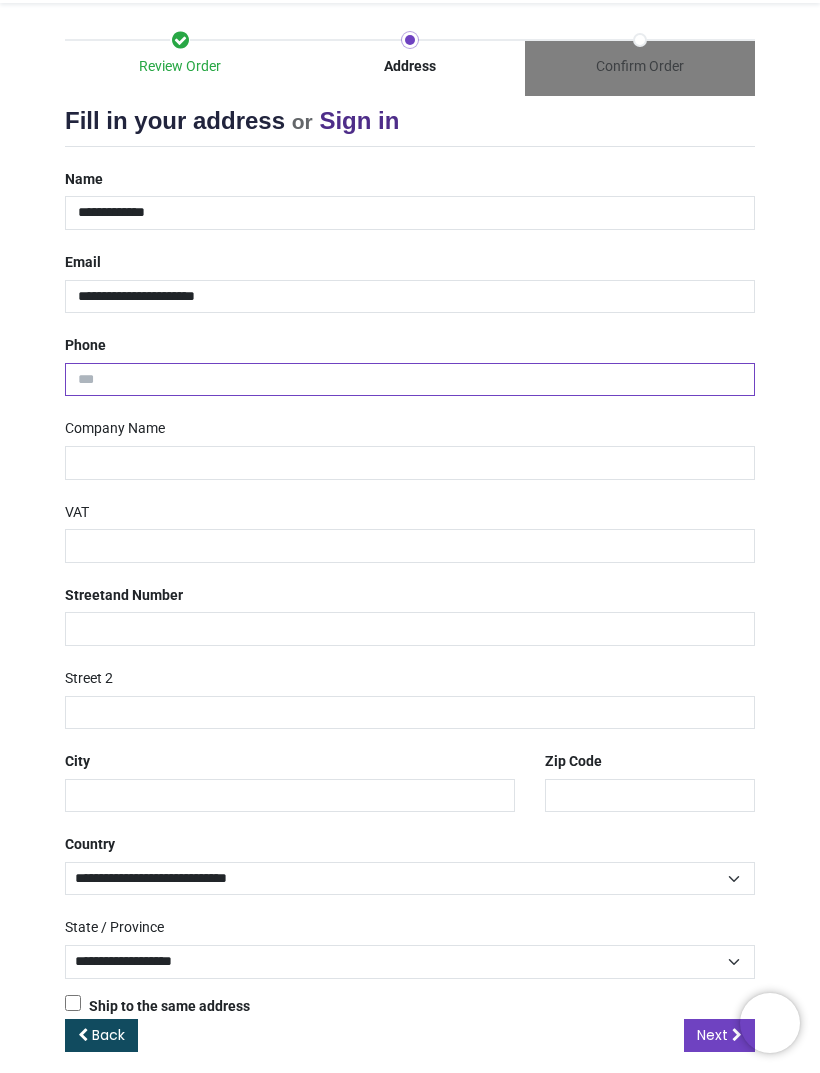 scroll, scrollTop: 146, scrollLeft: 0, axis: vertical 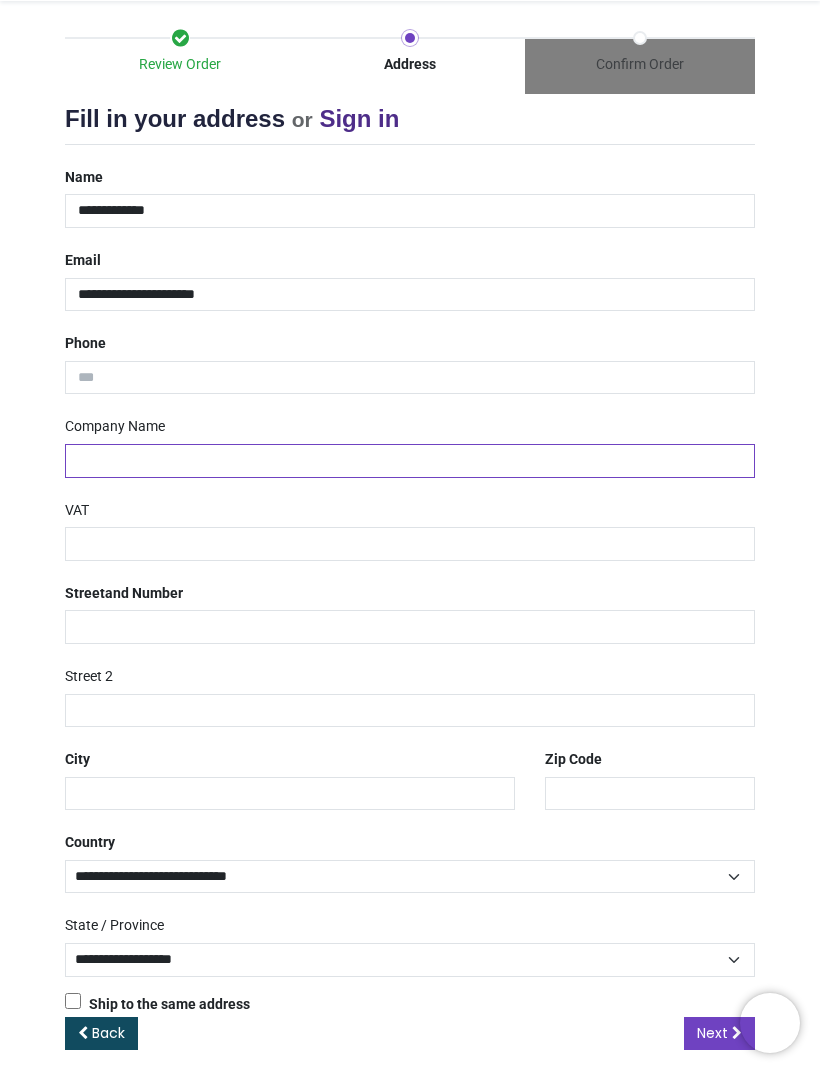 click at bounding box center (410, 461) 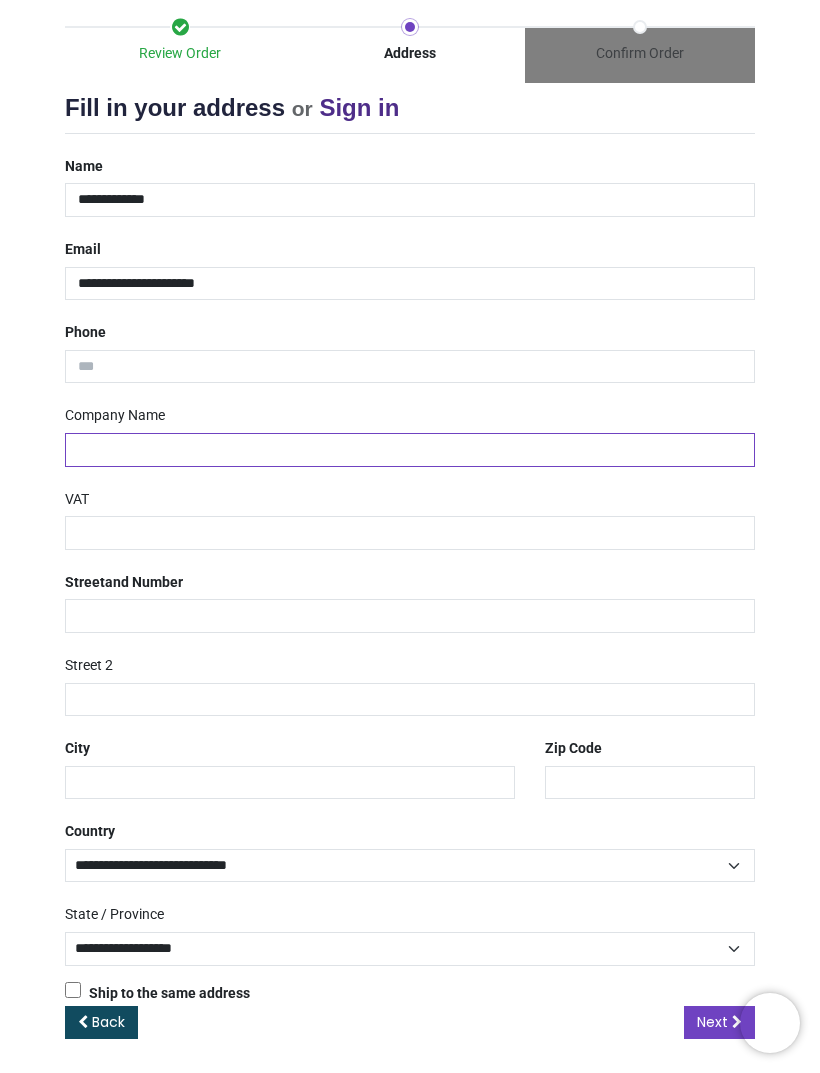 scroll, scrollTop: 155, scrollLeft: 0, axis: vertical 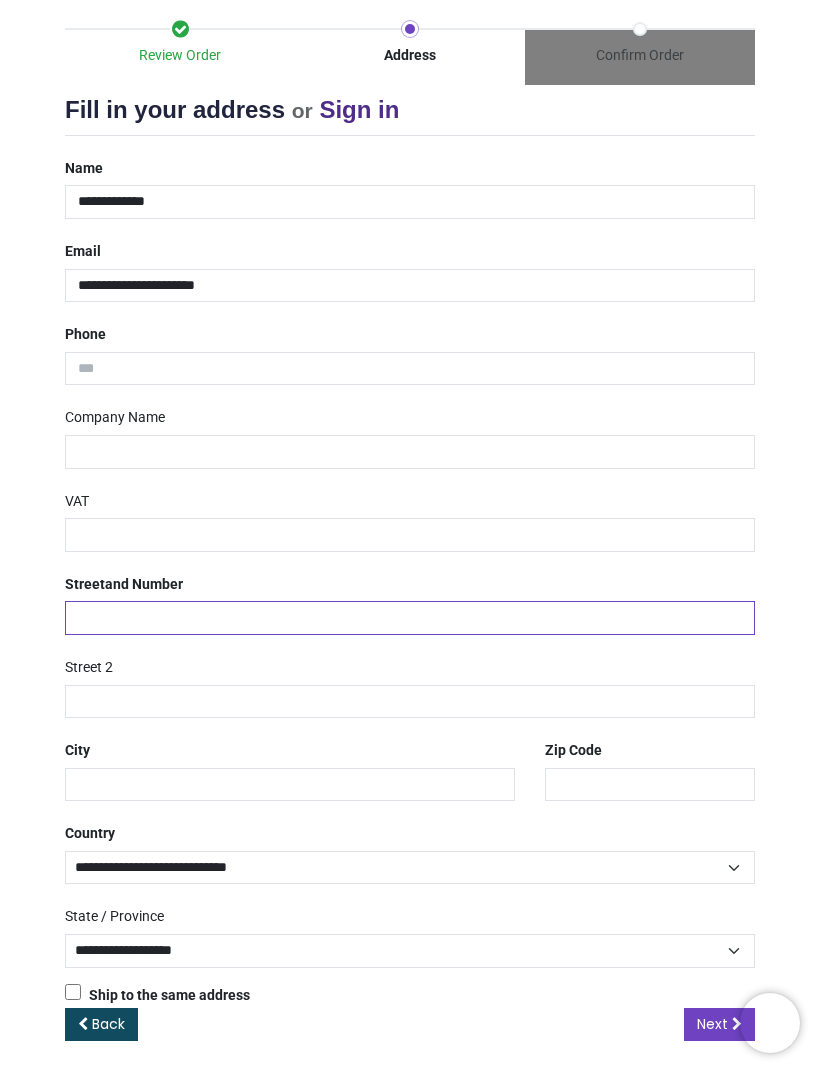 click at bounding box center (410, 618) 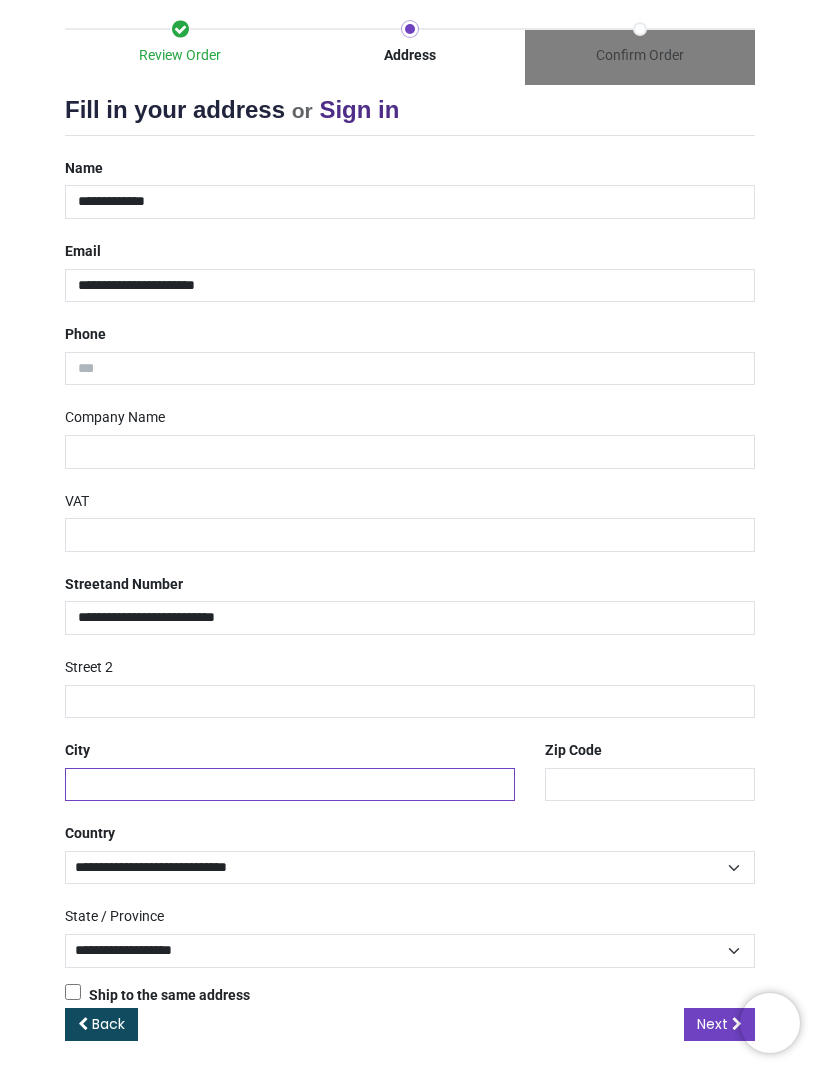 type on "*********" 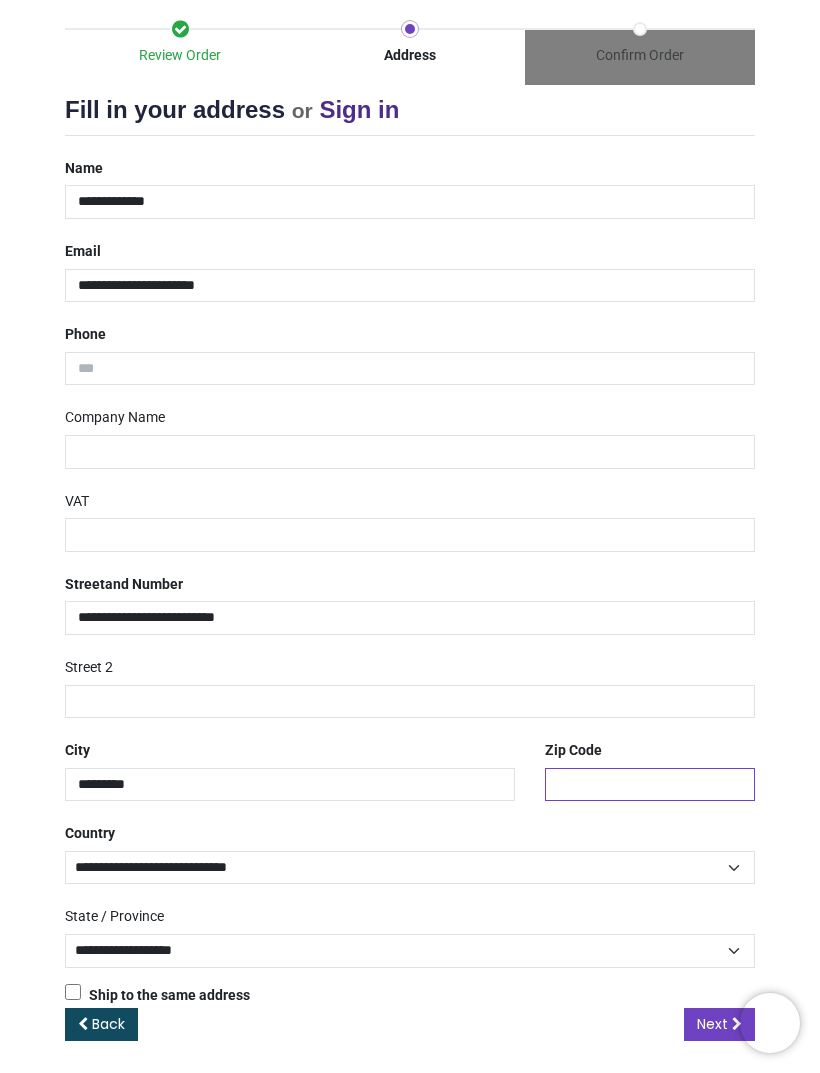 type on "******" 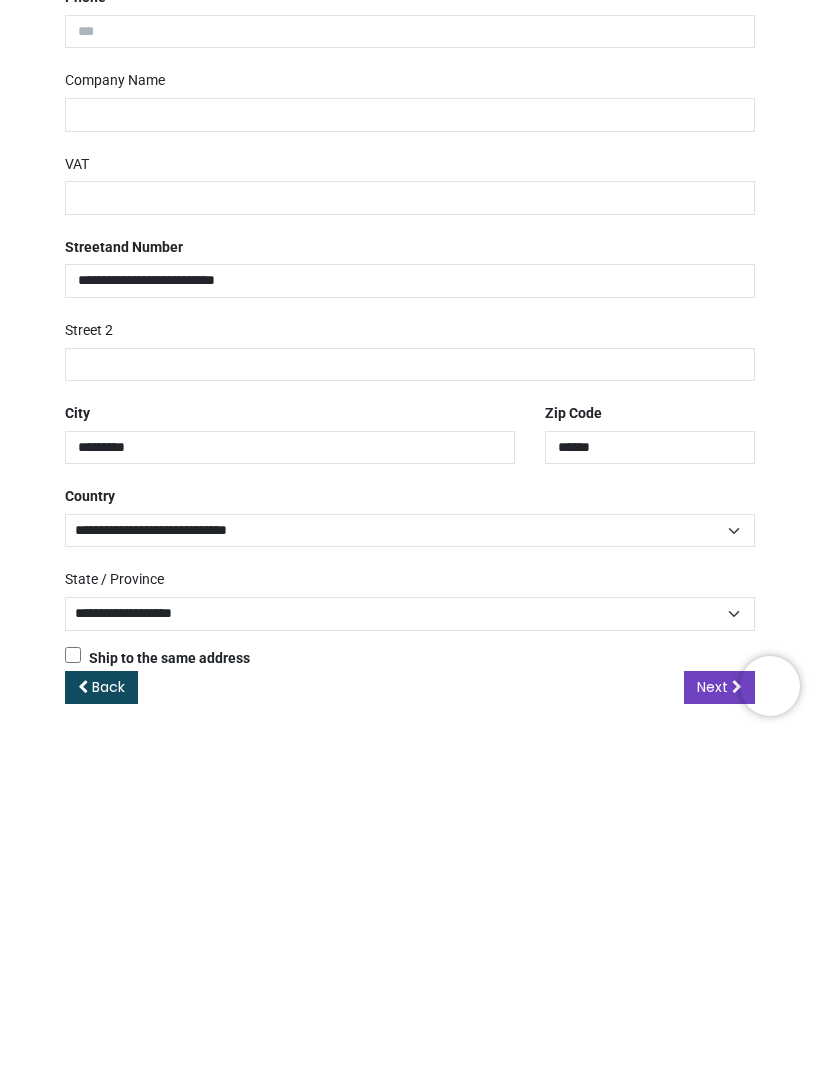 click on "Next" at bounding box center [712, 1024] 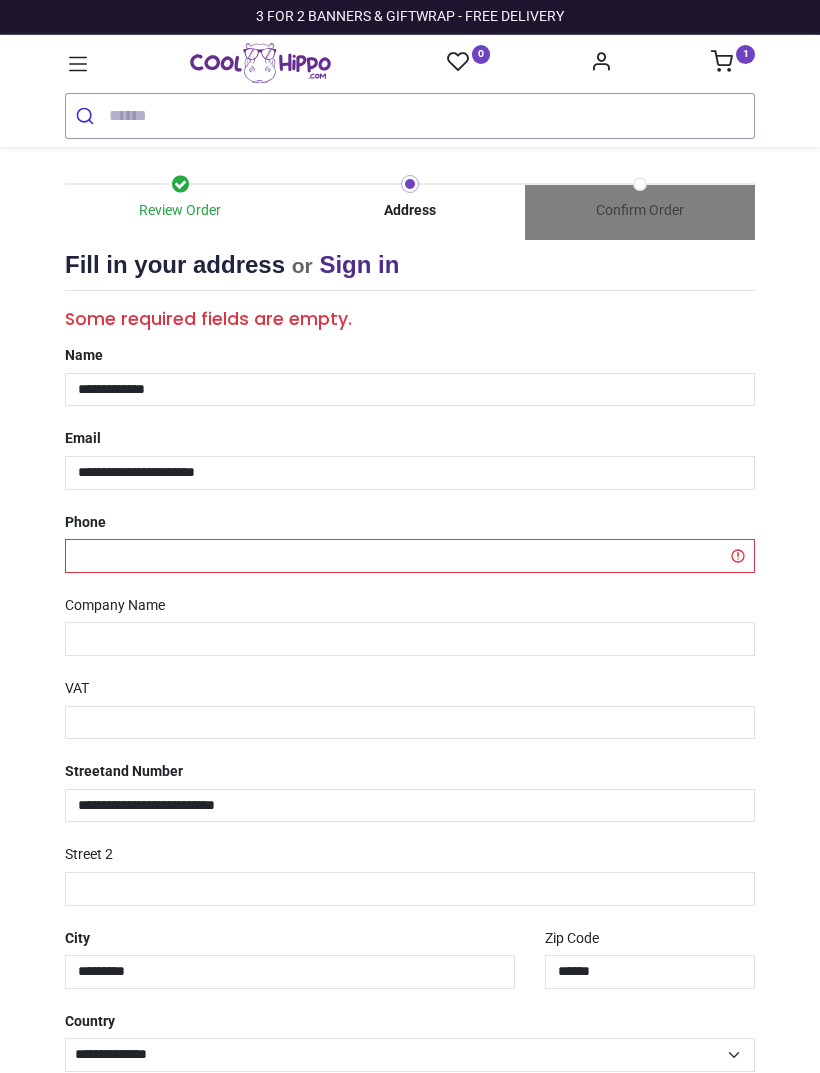 scroll, scrollTop: 0, scrollLeft: 0, axis: both 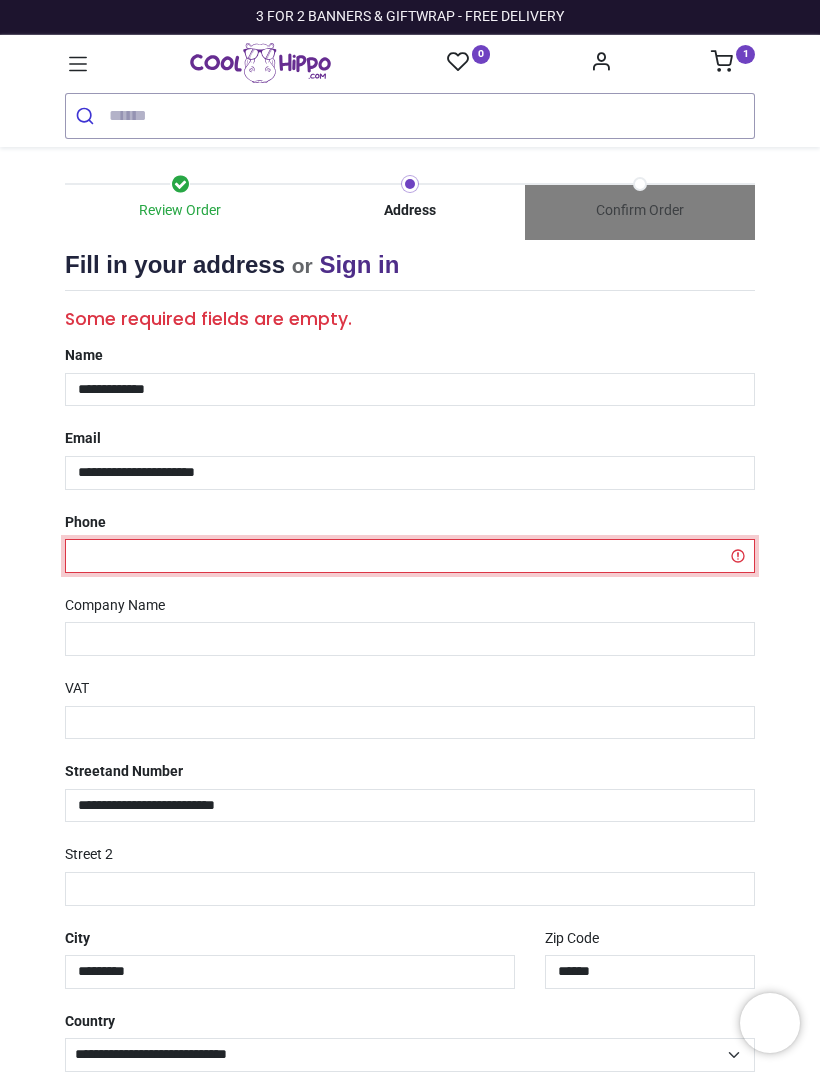 click at bounding box center (410, 556) 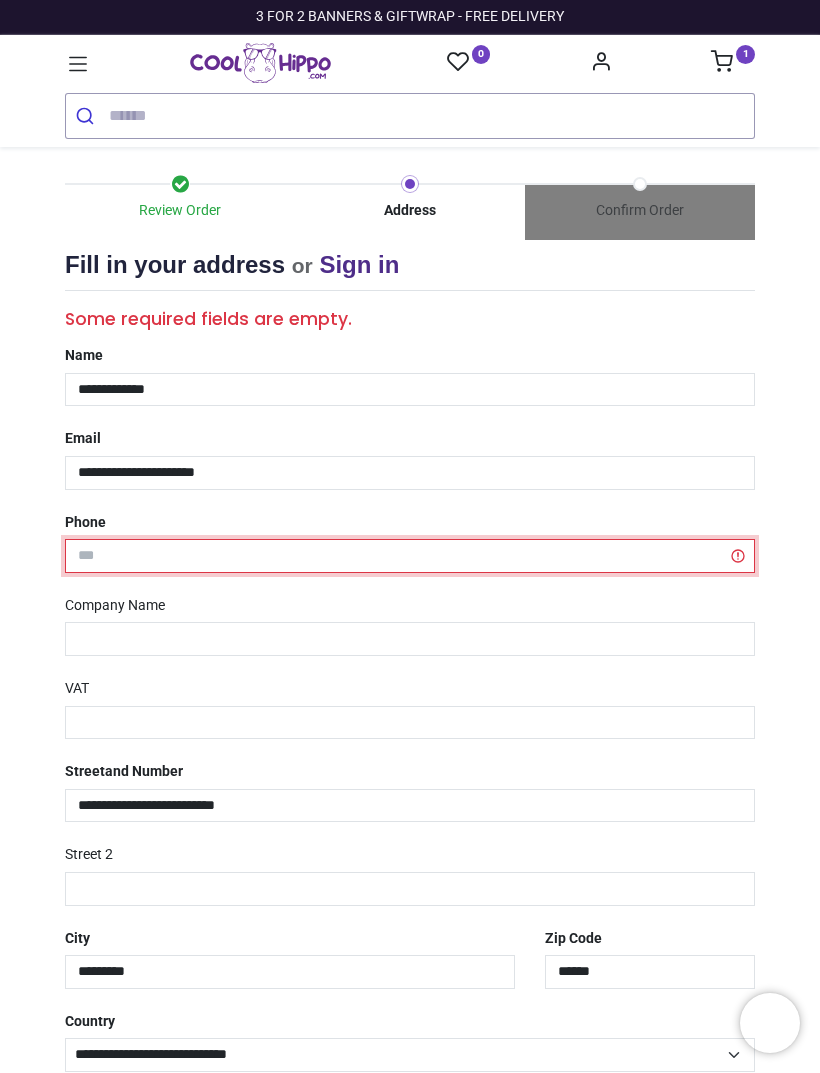 type on "**********" 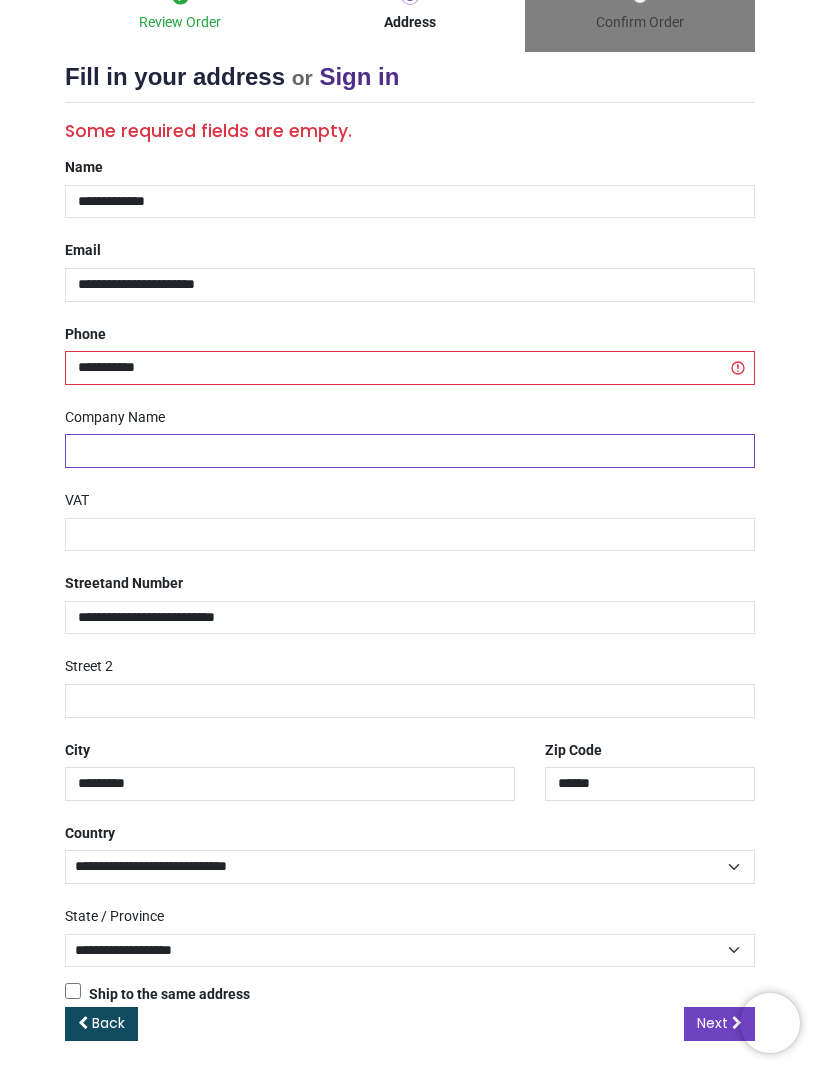 scroll, scrollTop: 187, scrollLeft: 0, axis: vertical 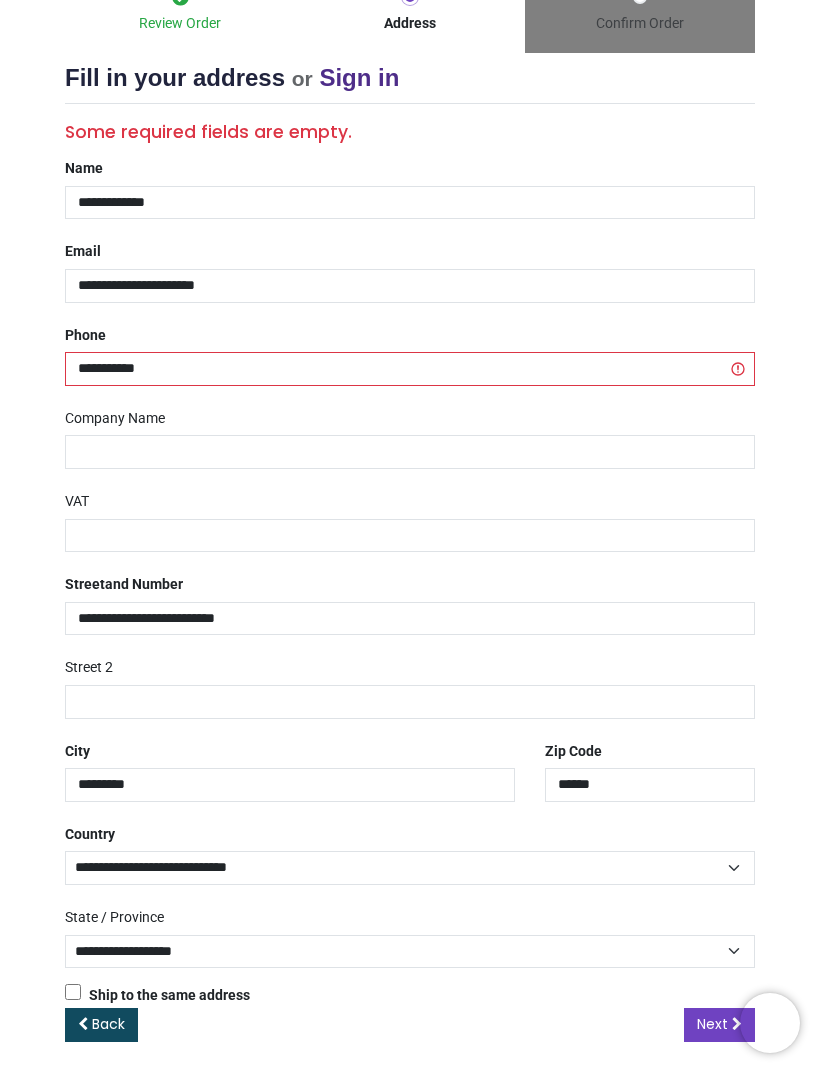 click on "VAT" at bounding box center (410, 518) 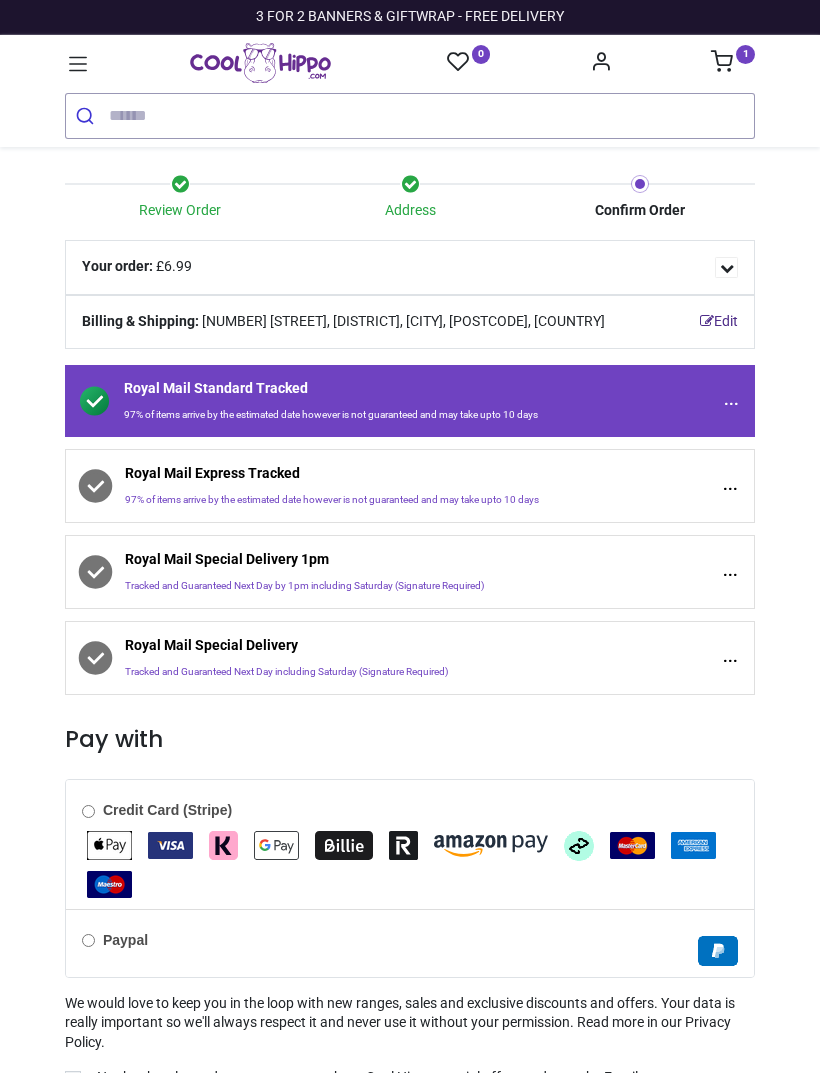 scroll, scrollTop: 0, scrollLeft: 0, axis: both 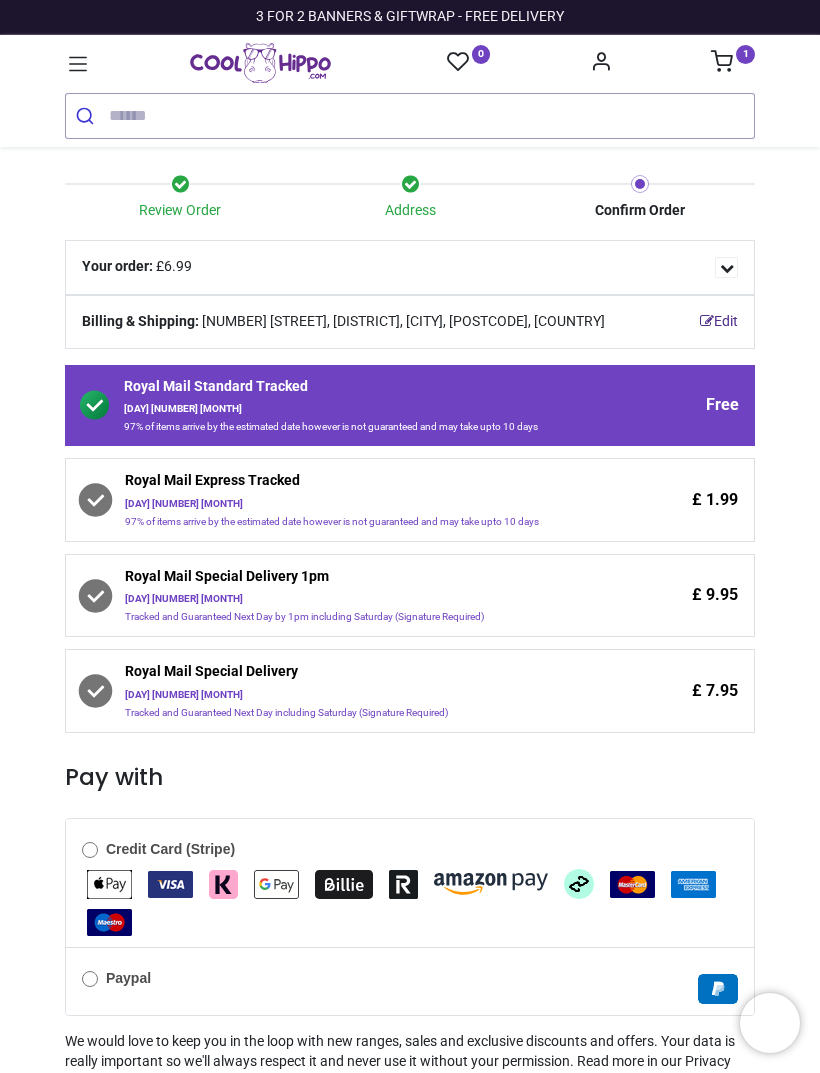 click on "[DAY] [NUMBER] [MONTH]" at bounding box center [370, 504] 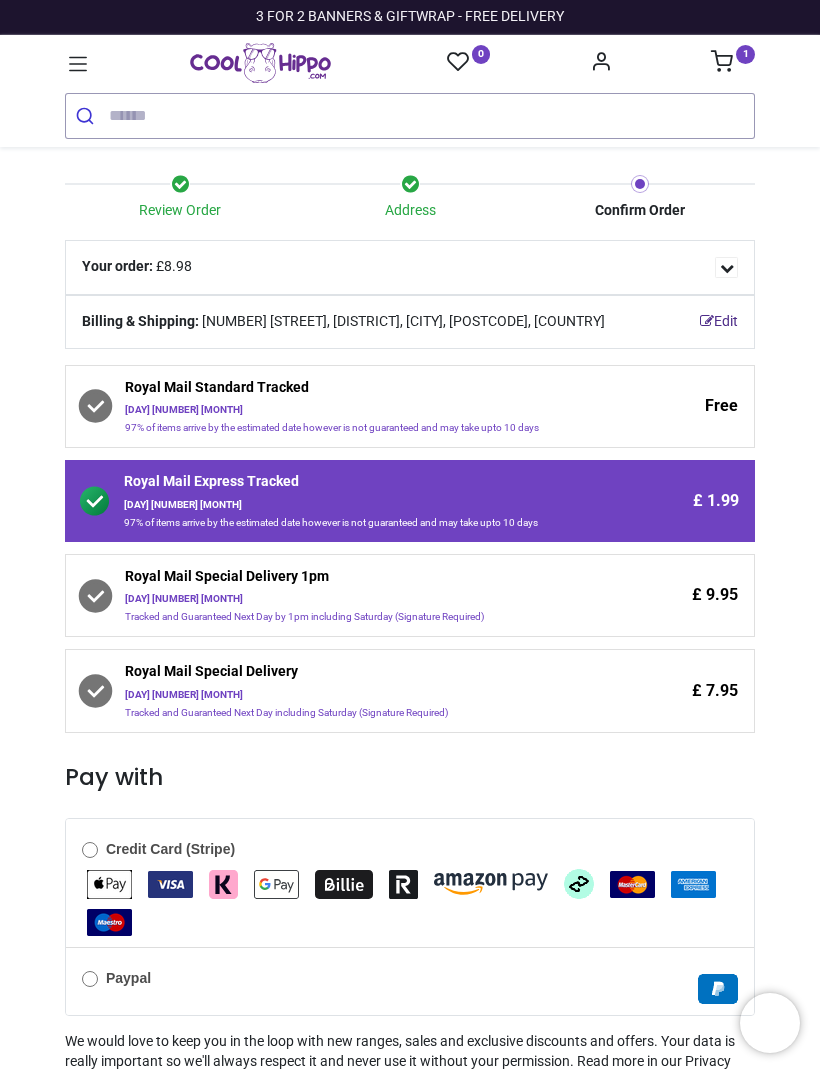 click on "Credit Card (Stripe)" at bounding box center (158, 850) 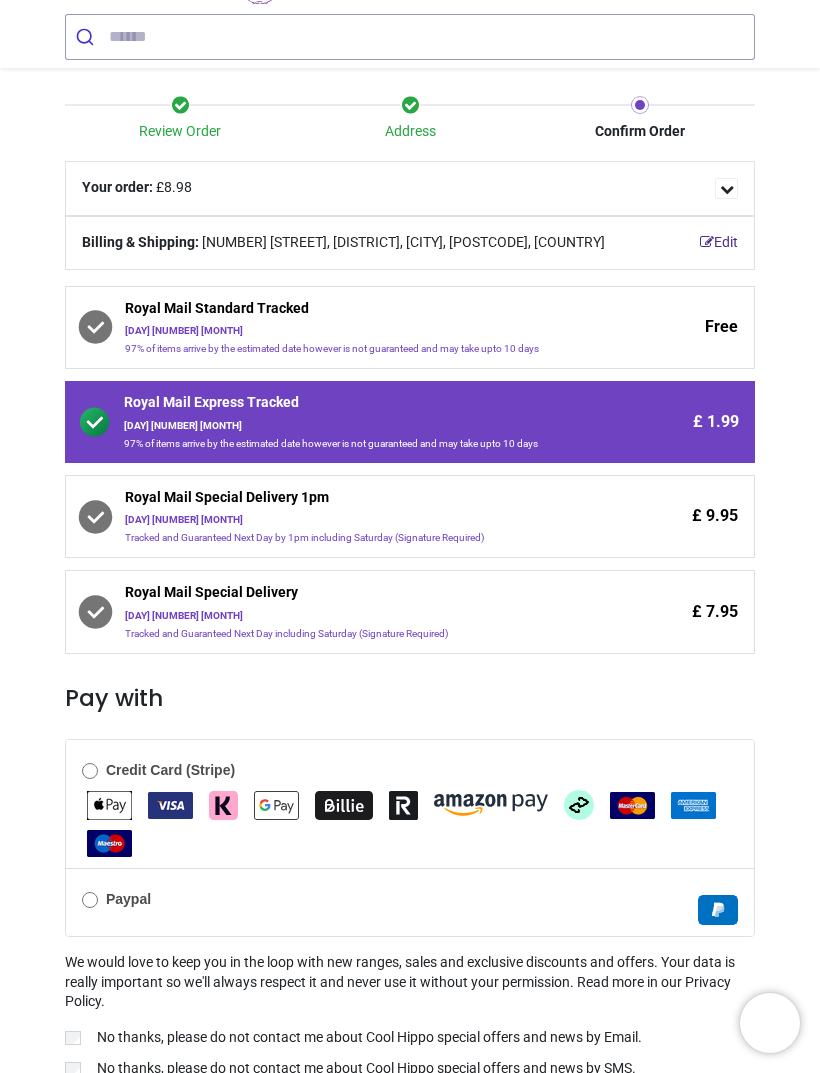 scroll, scrollTop: 80, scrollLeft: 0, axis: vertical 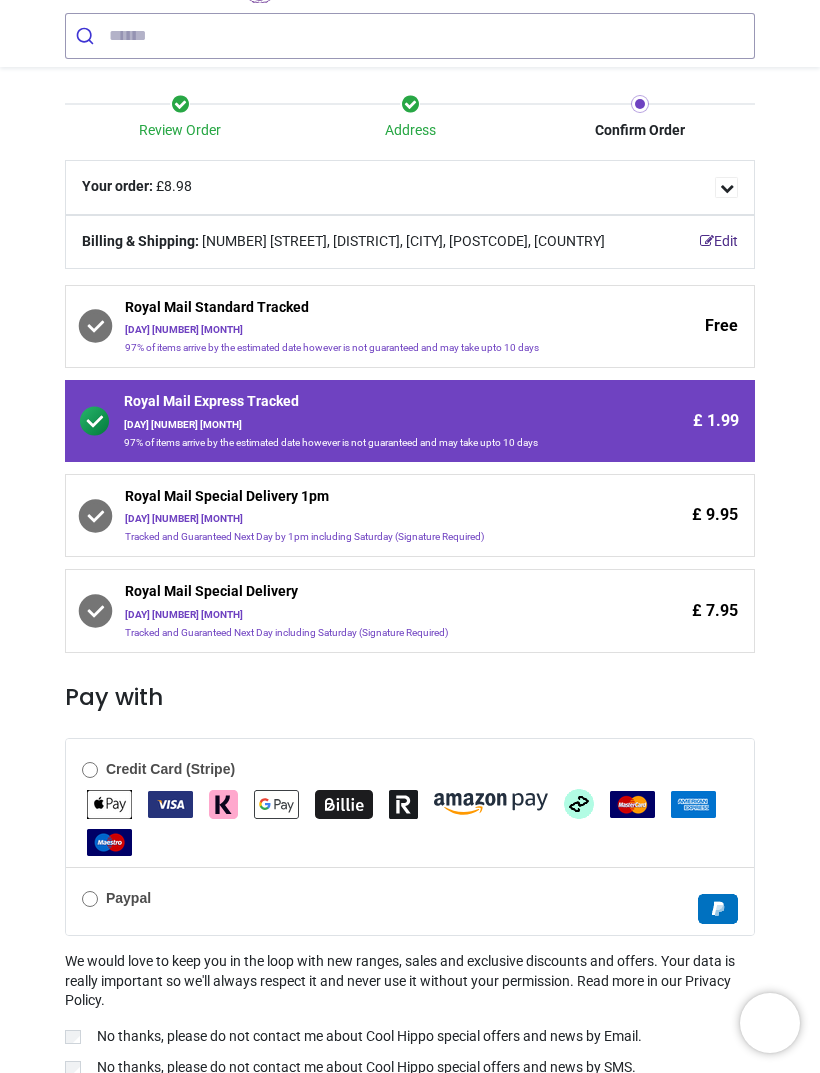 click at bounding box center (109, 804) 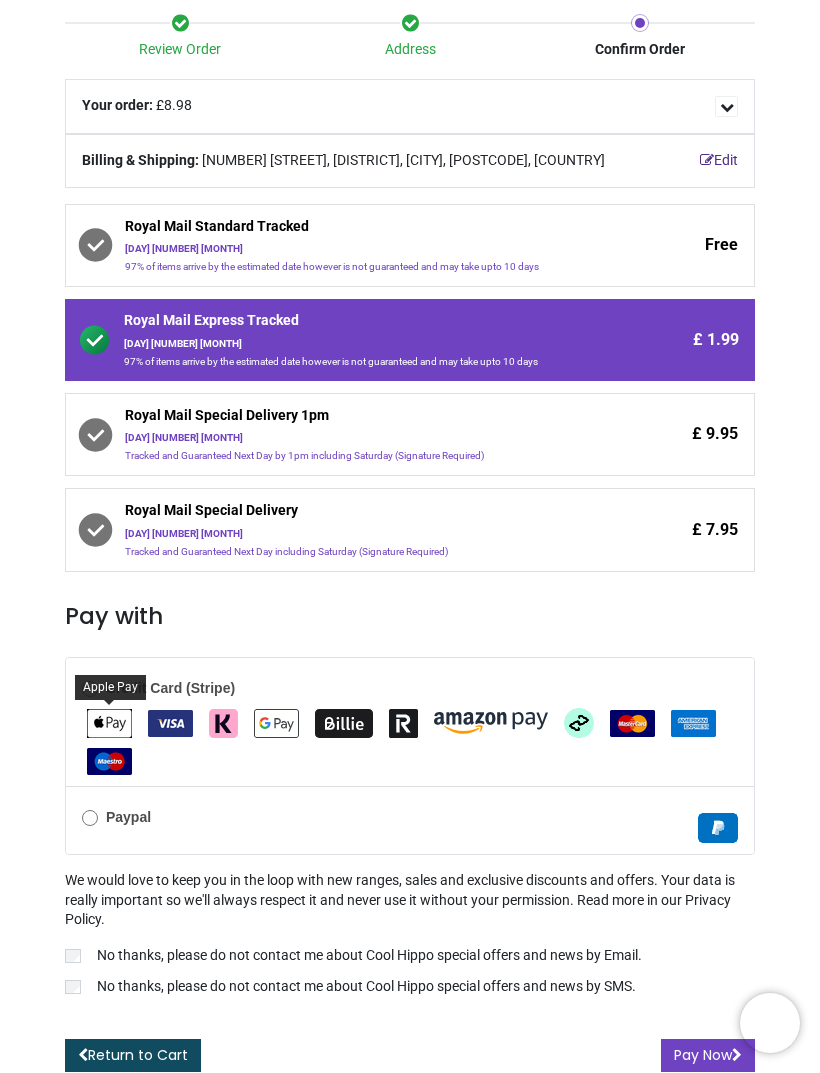 scroll, scrollTop: 159, scrollLeft: 0, axis: vertical 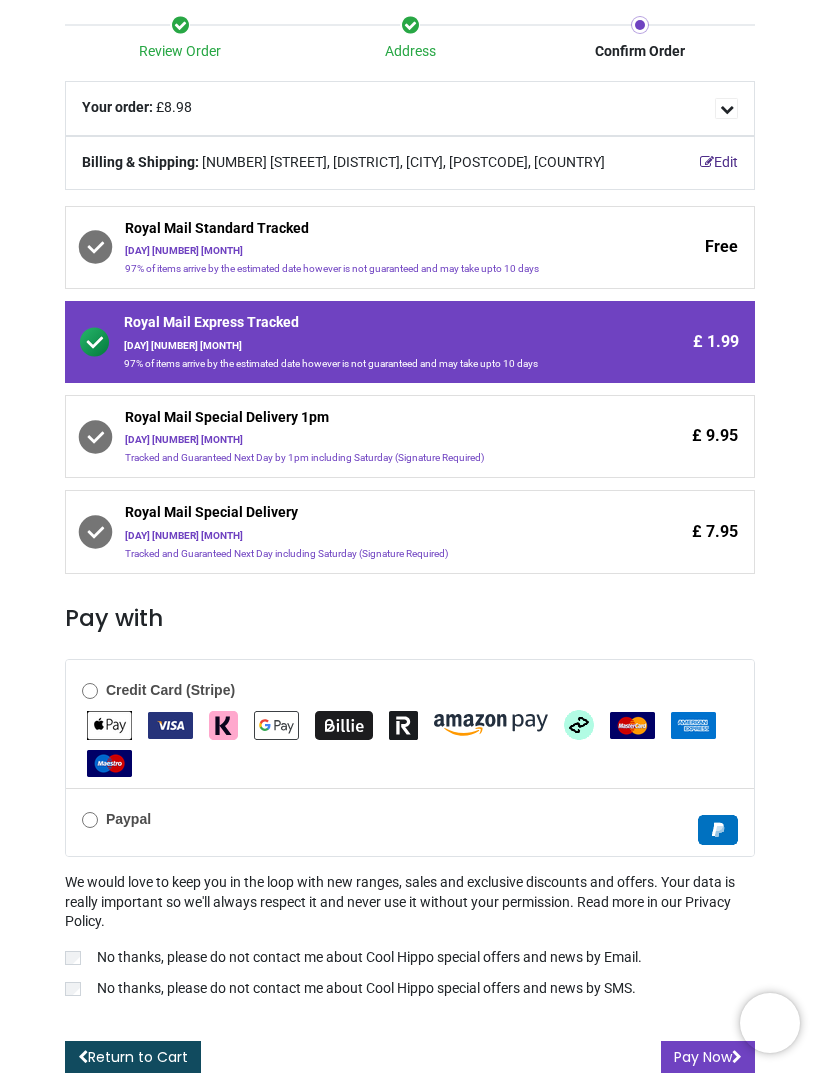 click on "Pay Now" at bounding box center [708, 1058] 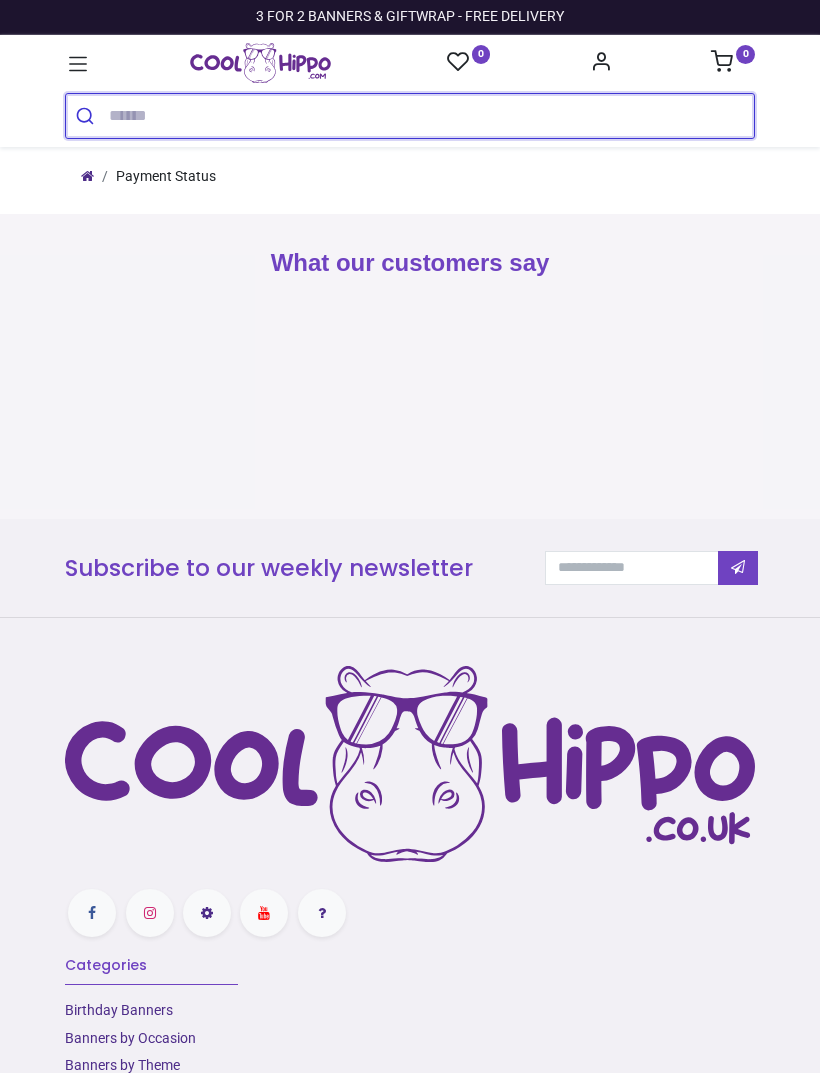 scroll, scrollTop: 0, scrollLeft: 0, axis: both 